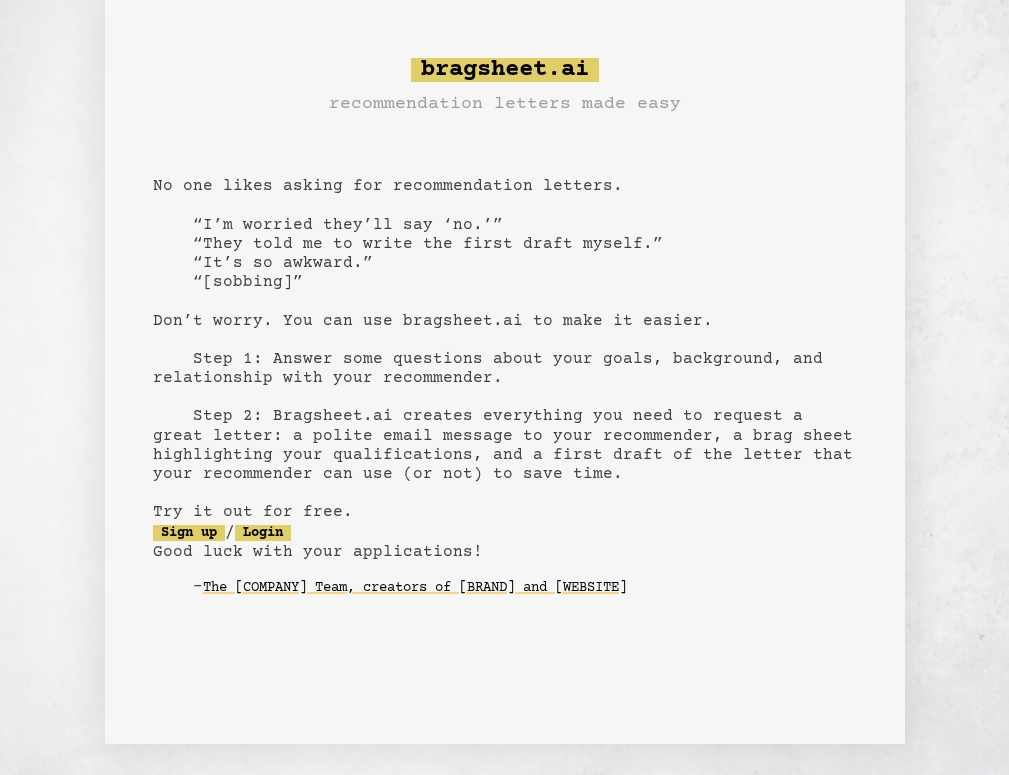 scroll, scrollTop: 1, scrollLeft: 0, axis: vertical 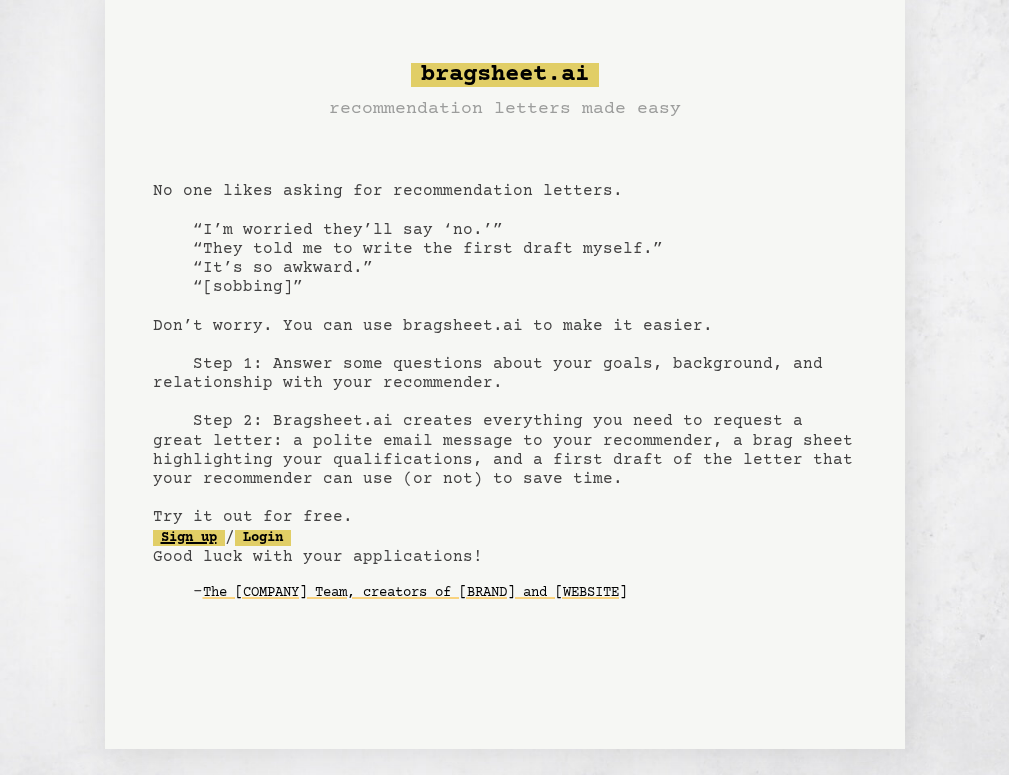 click on "Sign up" at bounding box center [189, 538] 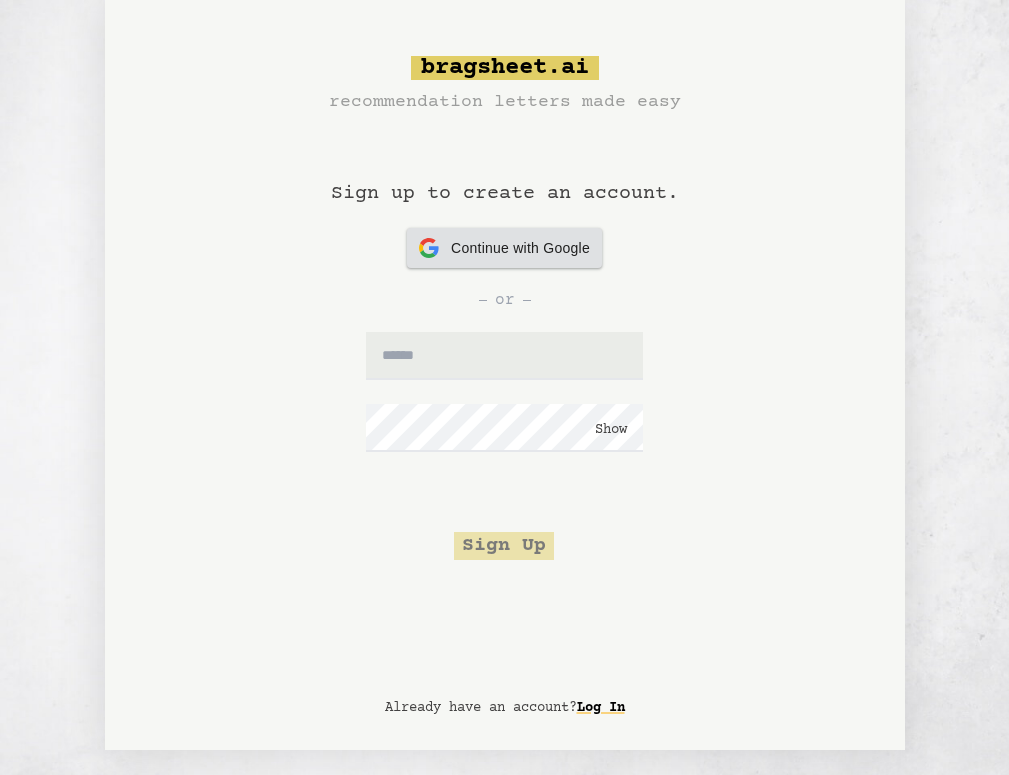 click on "Continue with Google   Continue with Google" at bounding box center (504, 248) 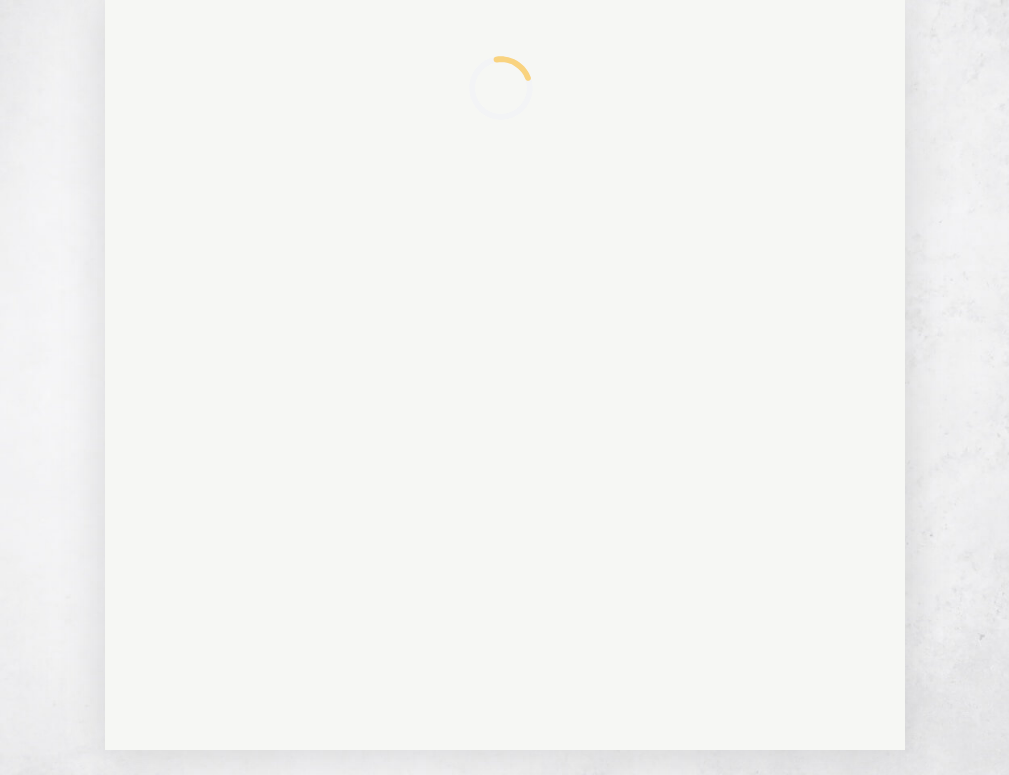 scroll, scrollTop: 0, scrollLeft: 0, axis: both 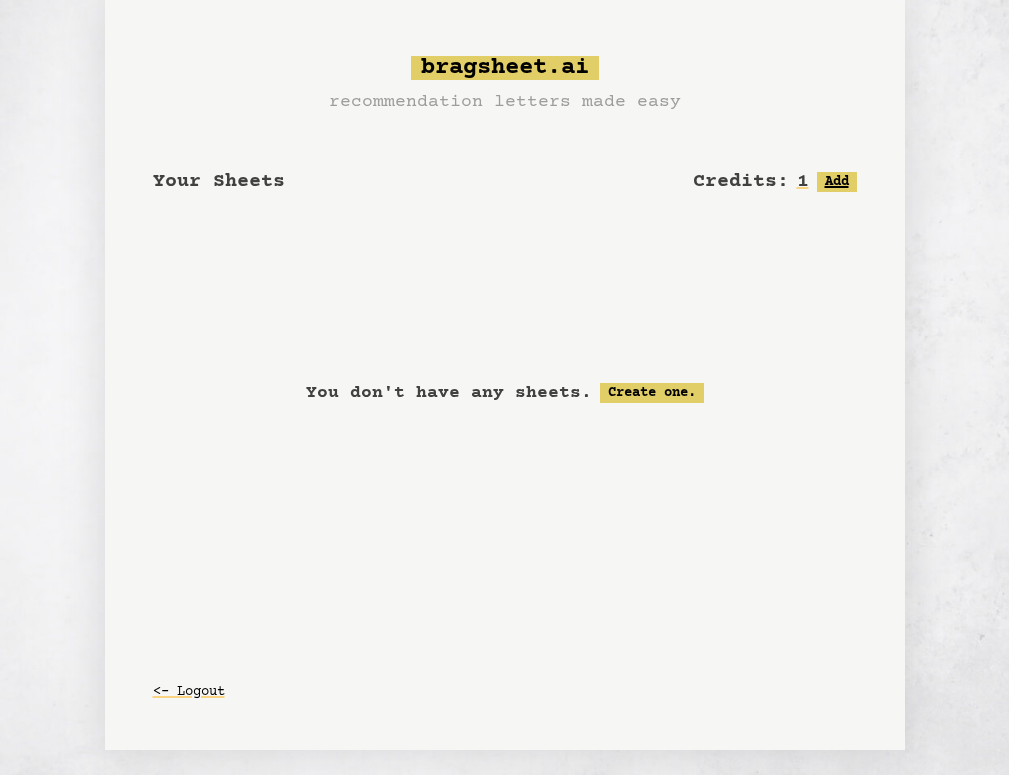 click on "Add" at bounding box center (837, 182) 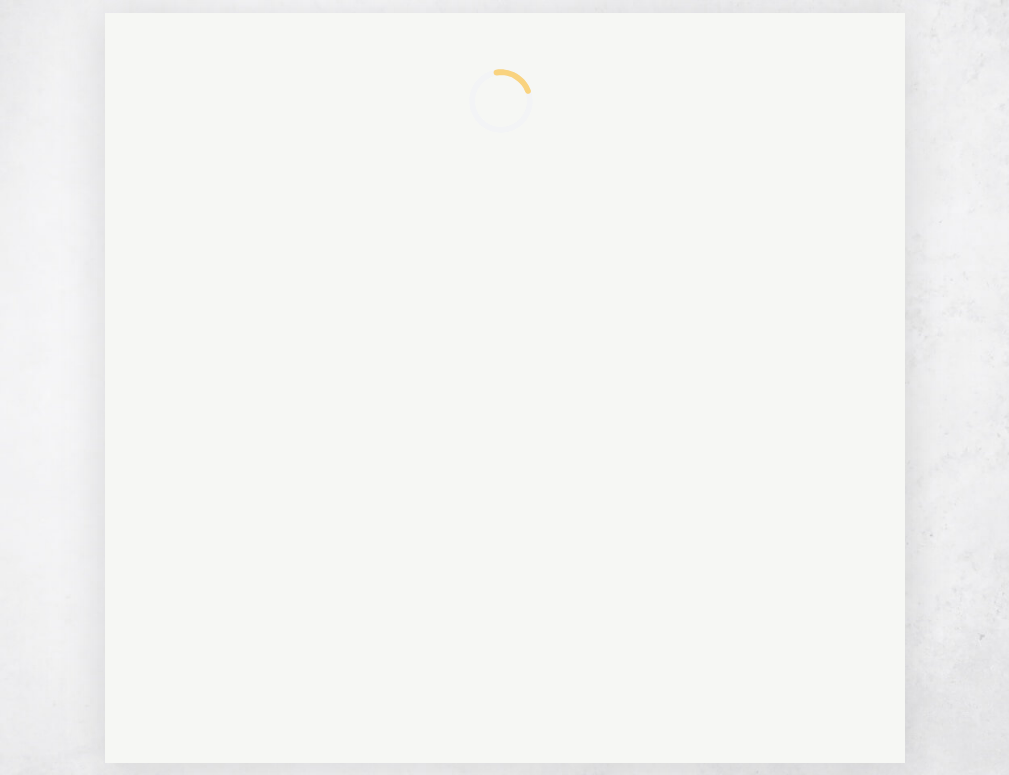 scroll, scrollTop: 0, scrollLeft: 0, axis: both 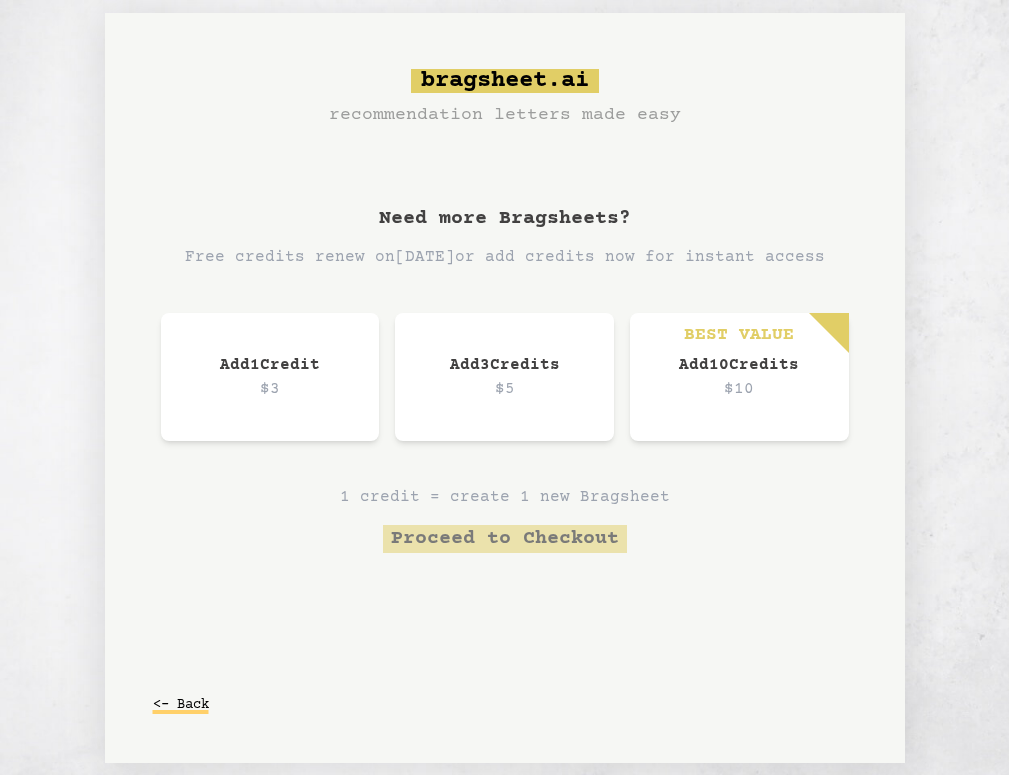click on "<- Back" at bounding box center (181, 705) 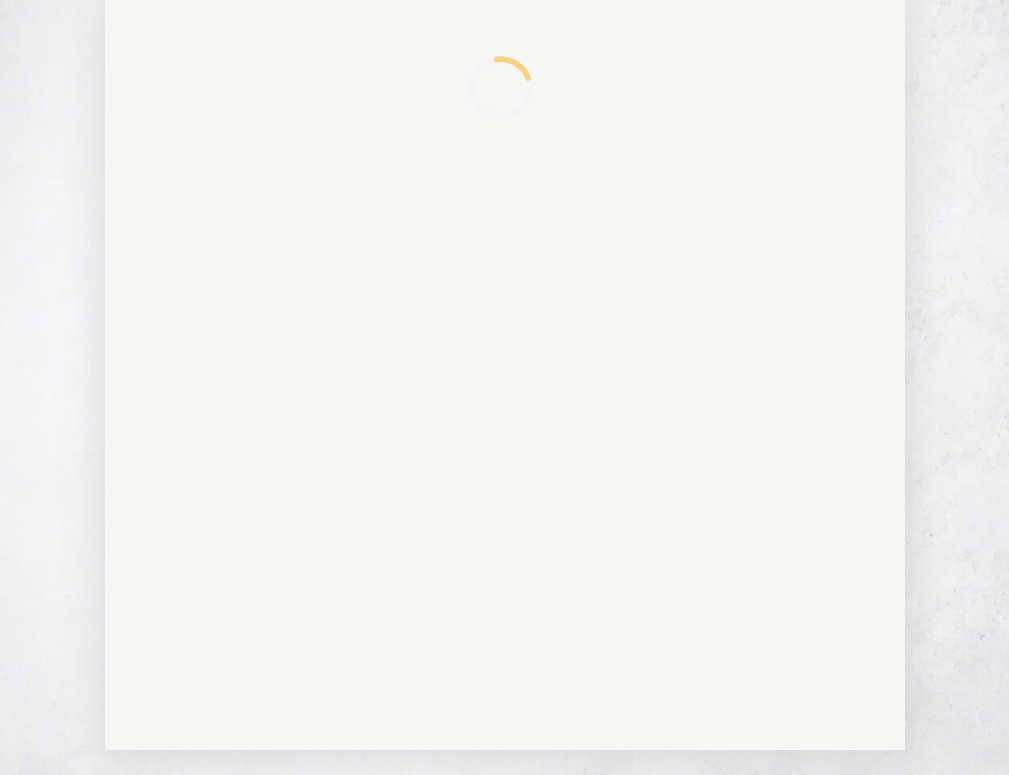 scroll, scrollTop: 0, scrollLeft: 0, axis: both 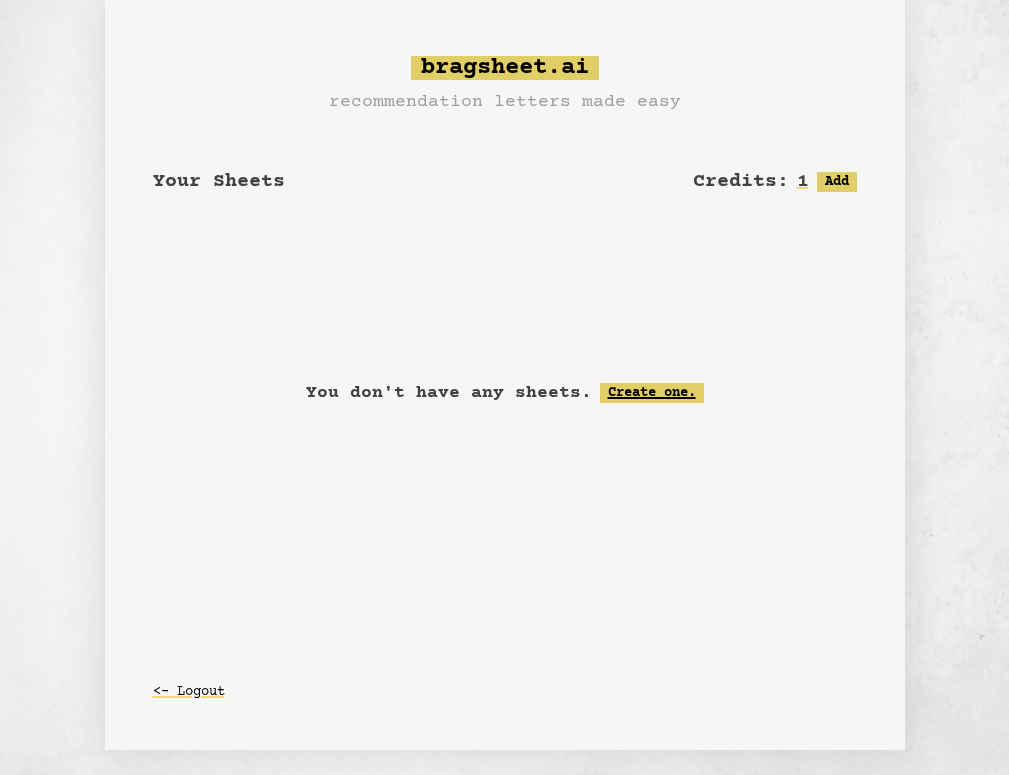 click on "Create one." at bounding box center (652, 393) 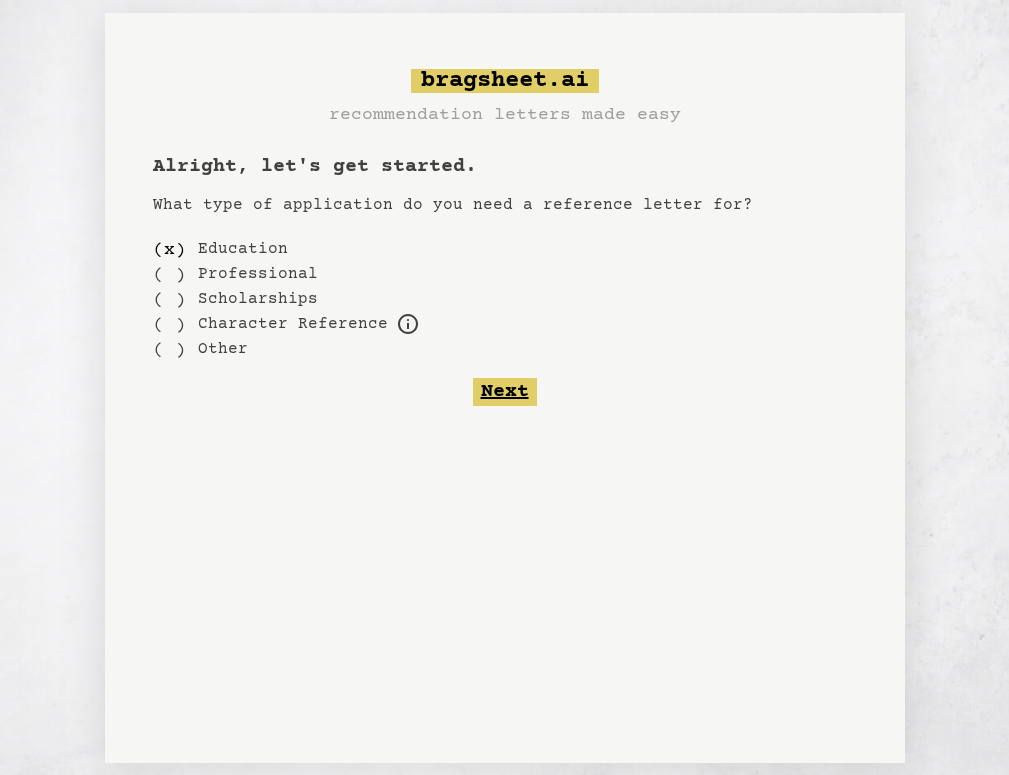 click on "Next" at bounding box center (505, 392) 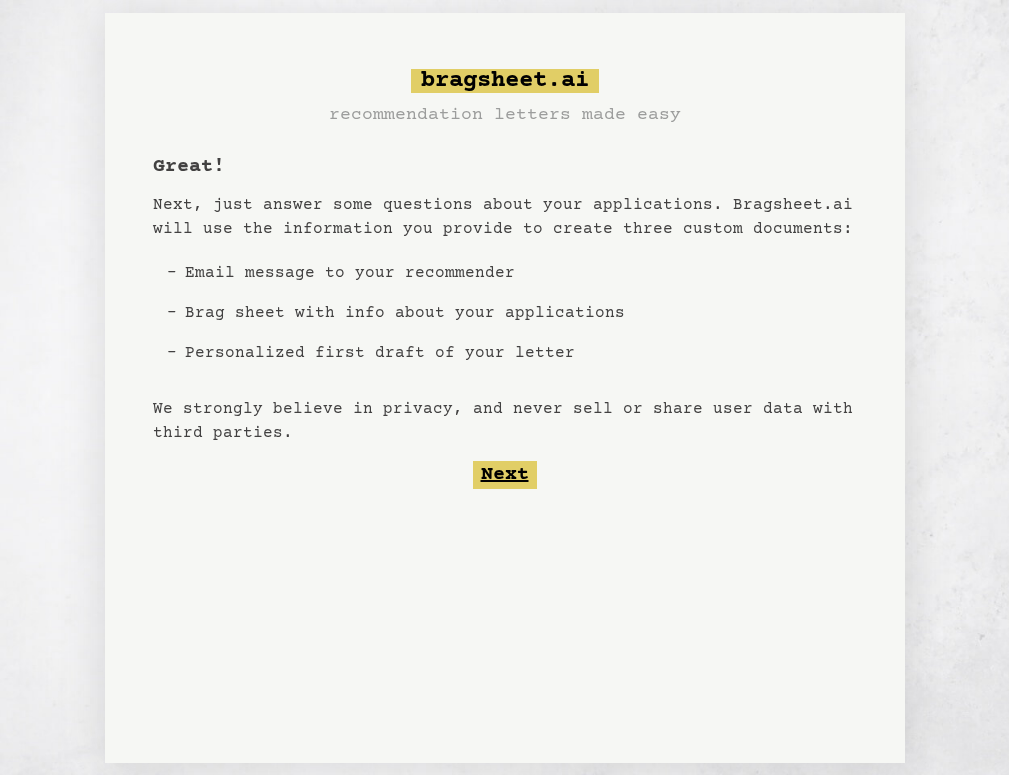 click on "Next" at bounding box center [505, 475] 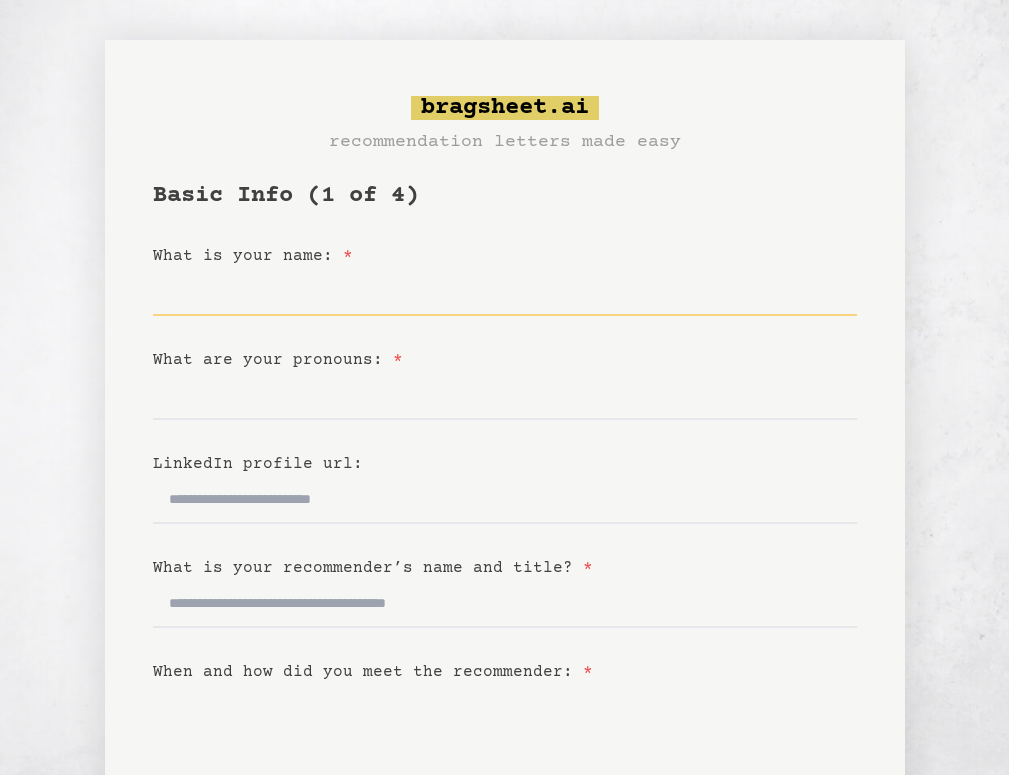 click on "What is your name:   *" at bounding box center [505, 292] 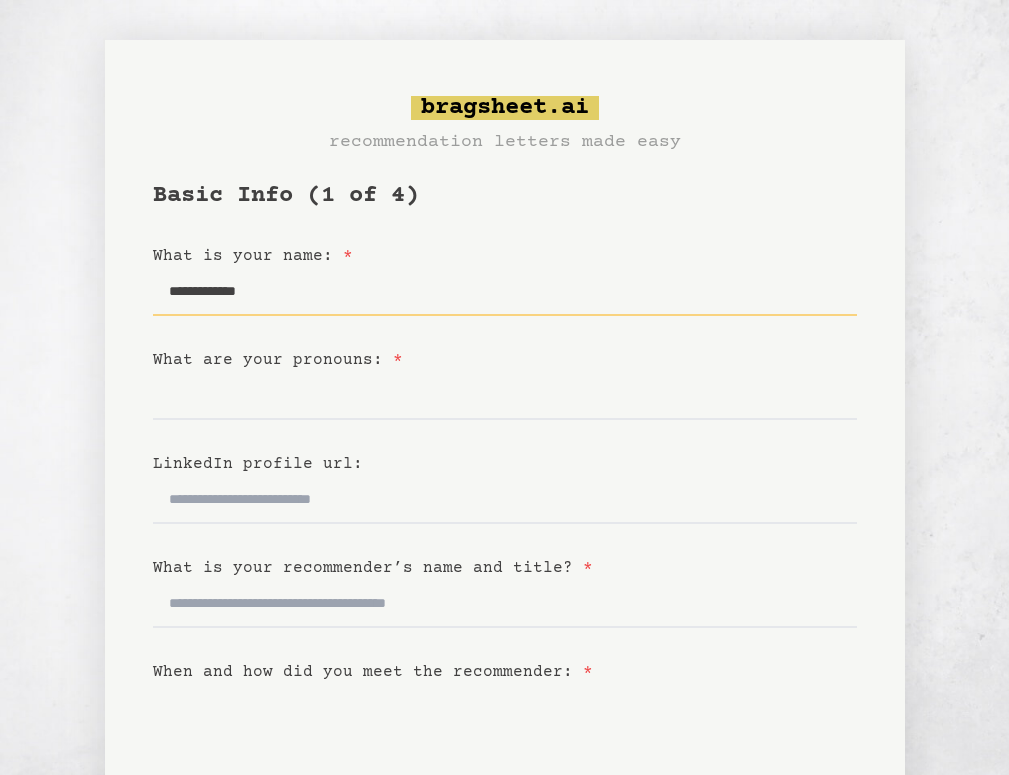 type on "**********" 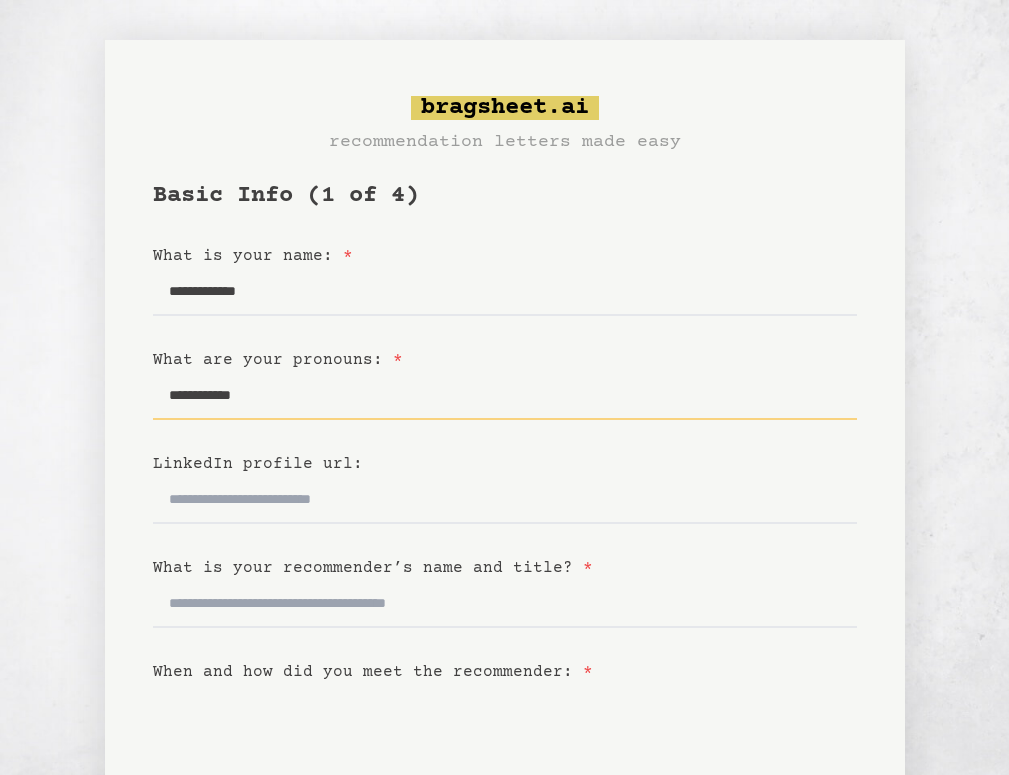 type on "**********" 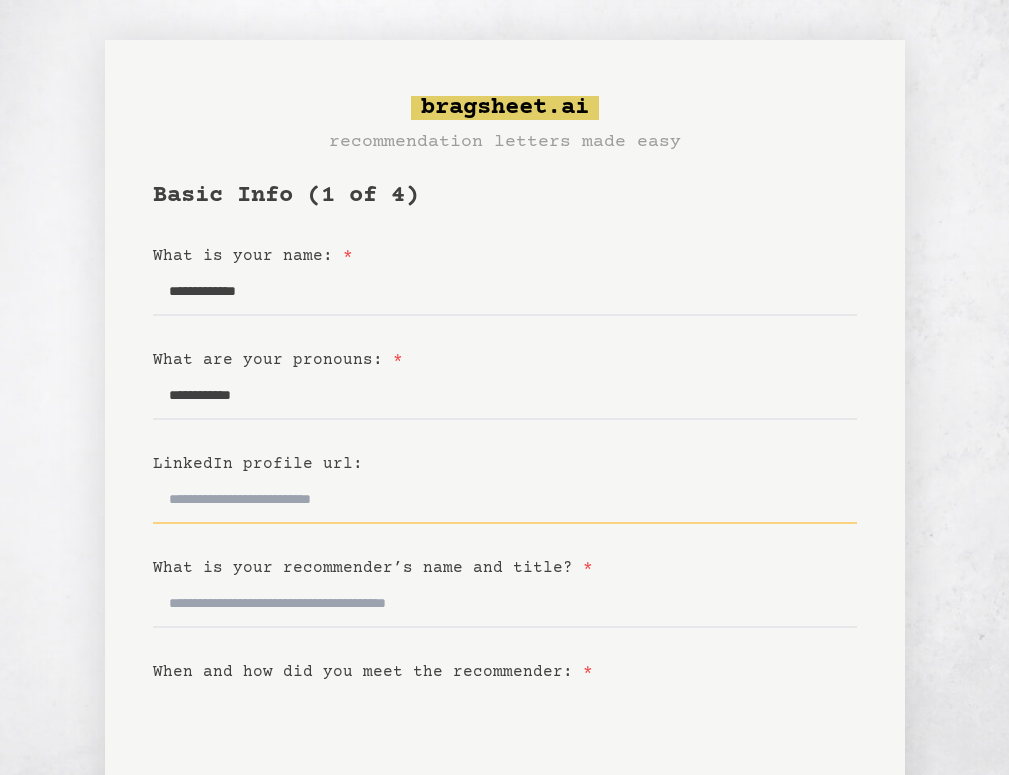 click on "LinkedIn profile url:" at bounding box center [505, 500] 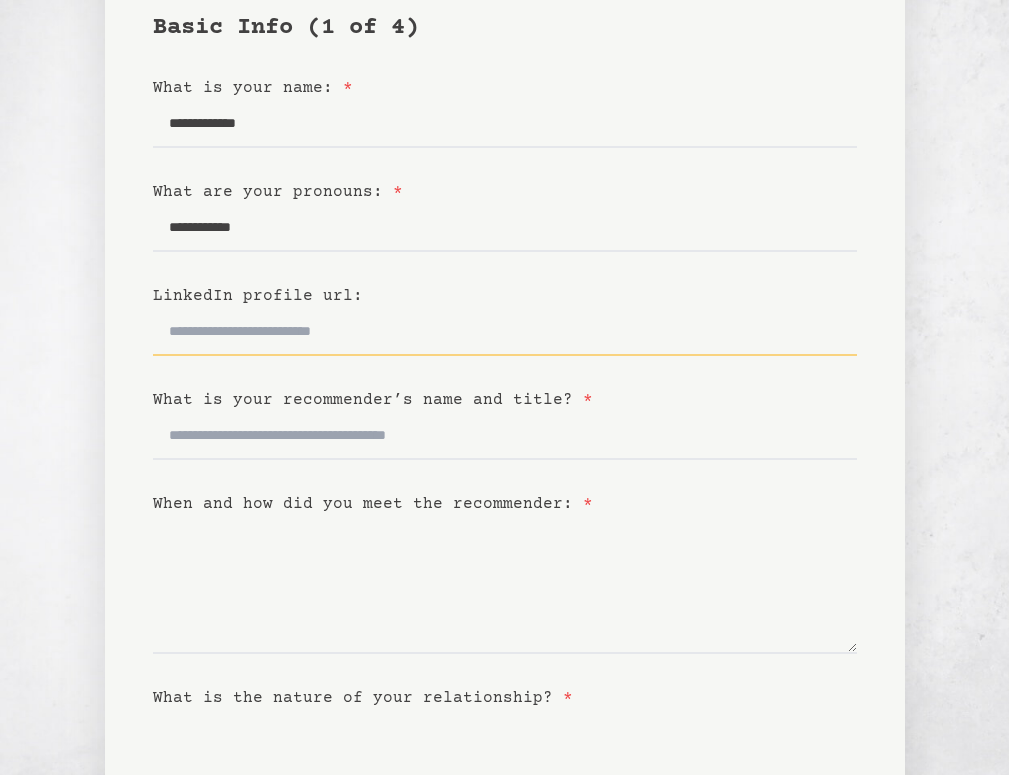 scroll, scrollTop: 175, scrollLeft: 0, axis: vertical 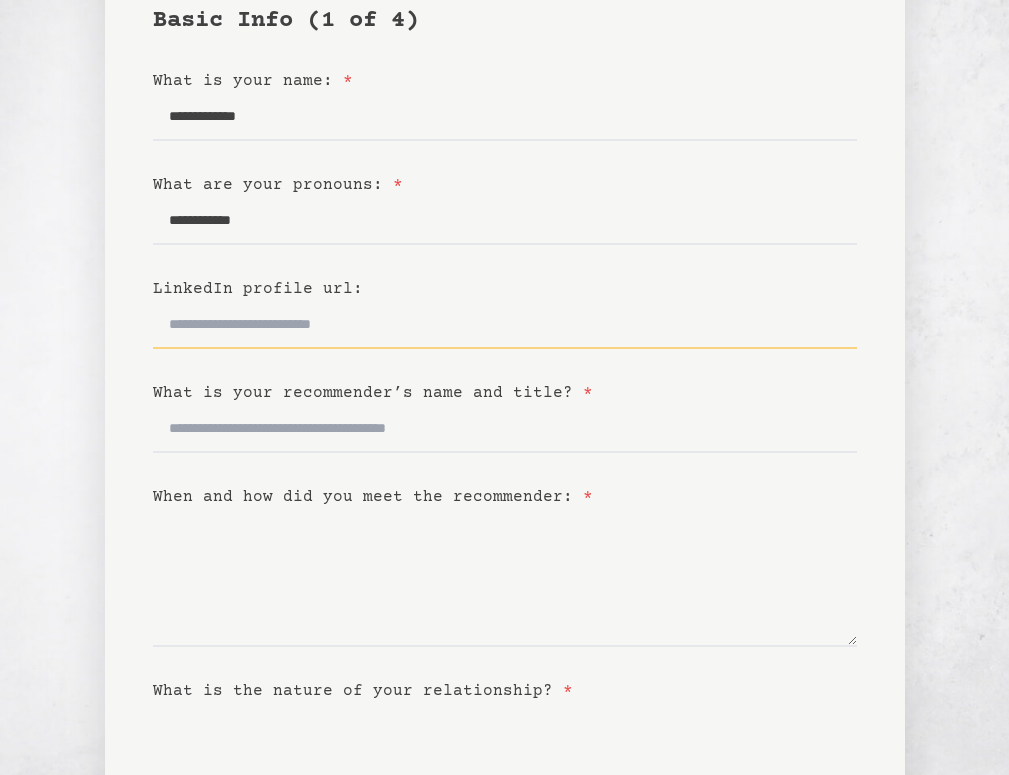 paste on "**********" 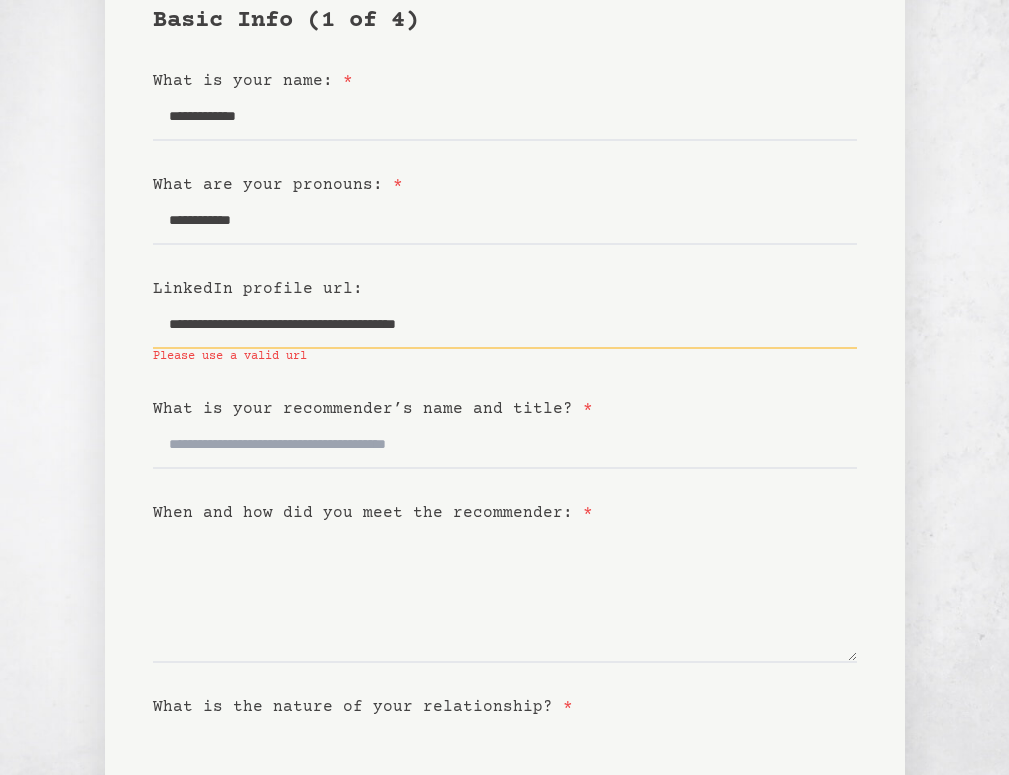 click on "**********" at bounding box center [505, 325] 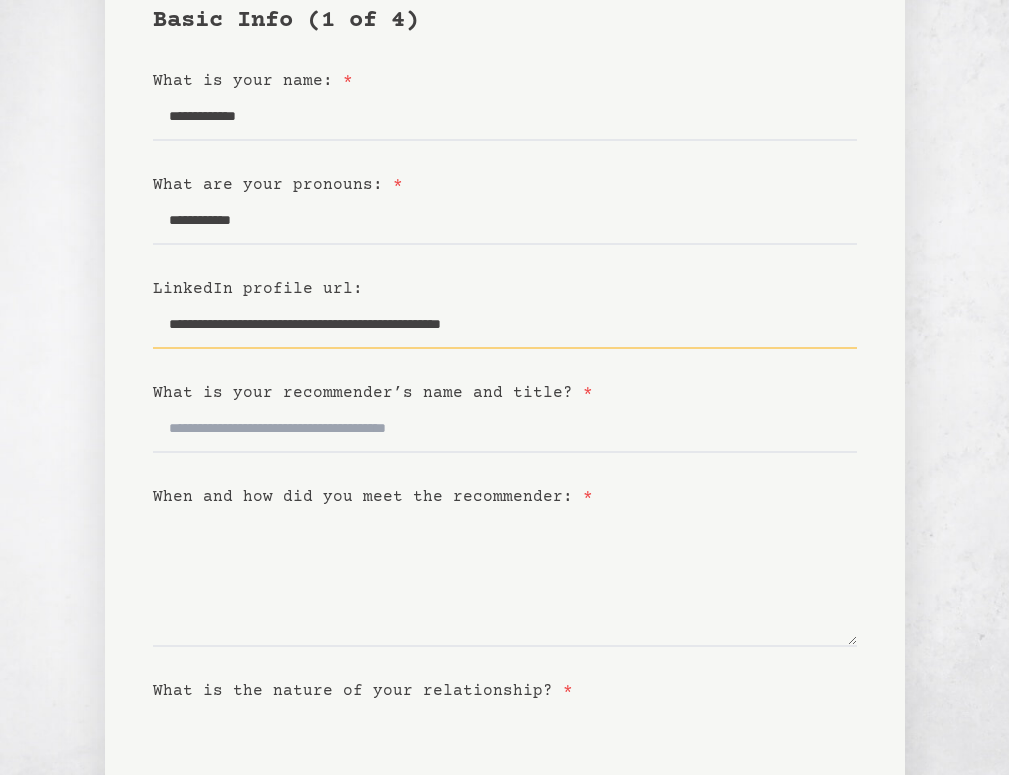 type on "**********" 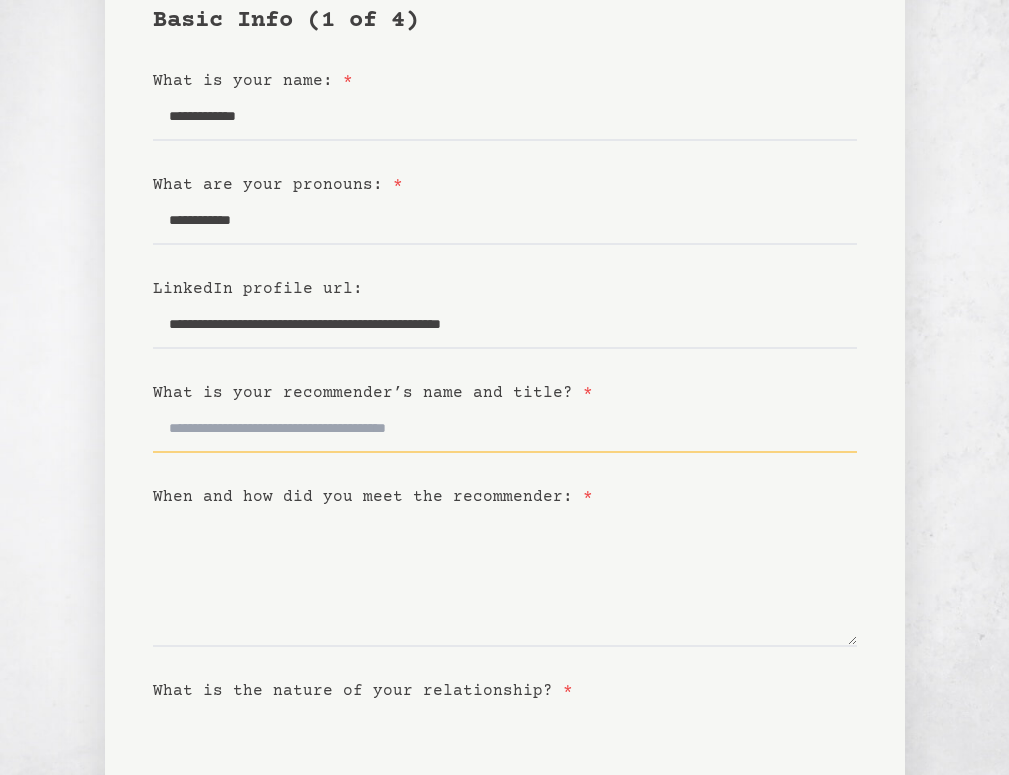 click on "What is your recommender’s name and title?   *" at bounding box center (505, 429) 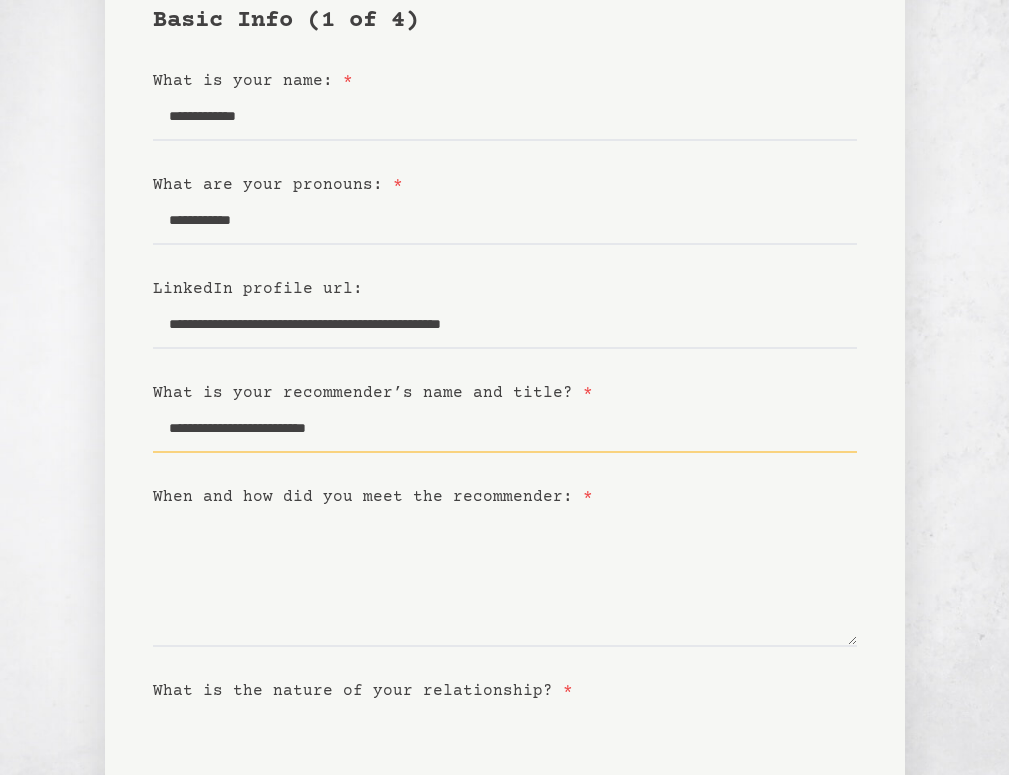 type on "**********" 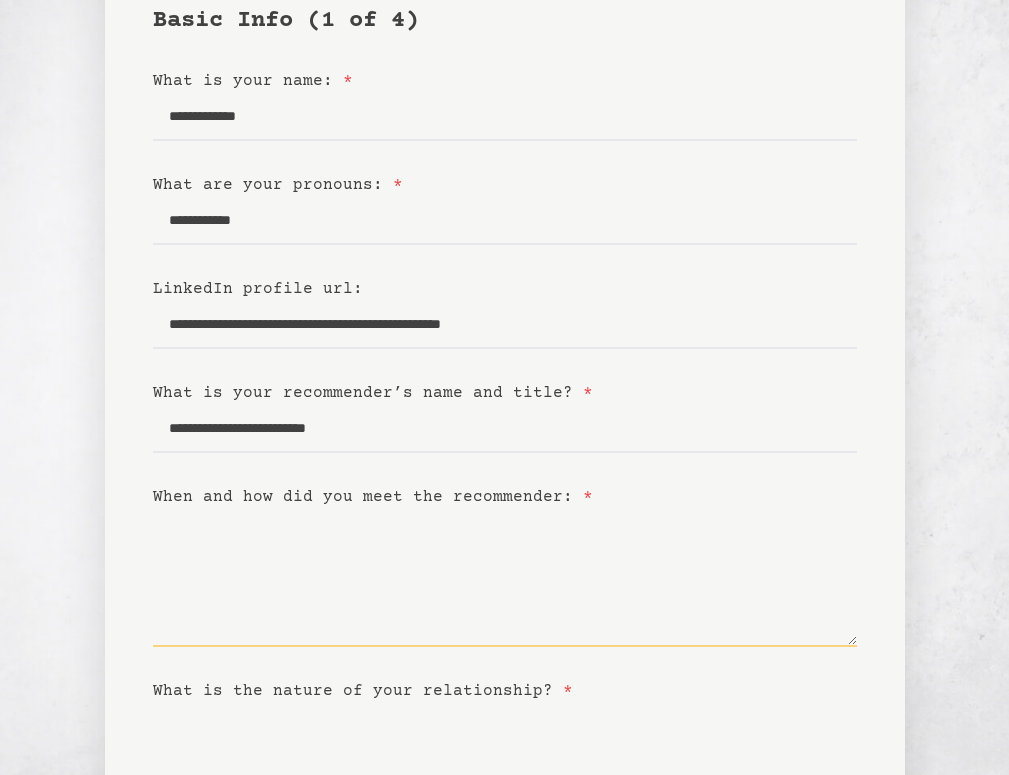 click on "When and how did you meet the recommender:   *" at bounding box center [505, 578] 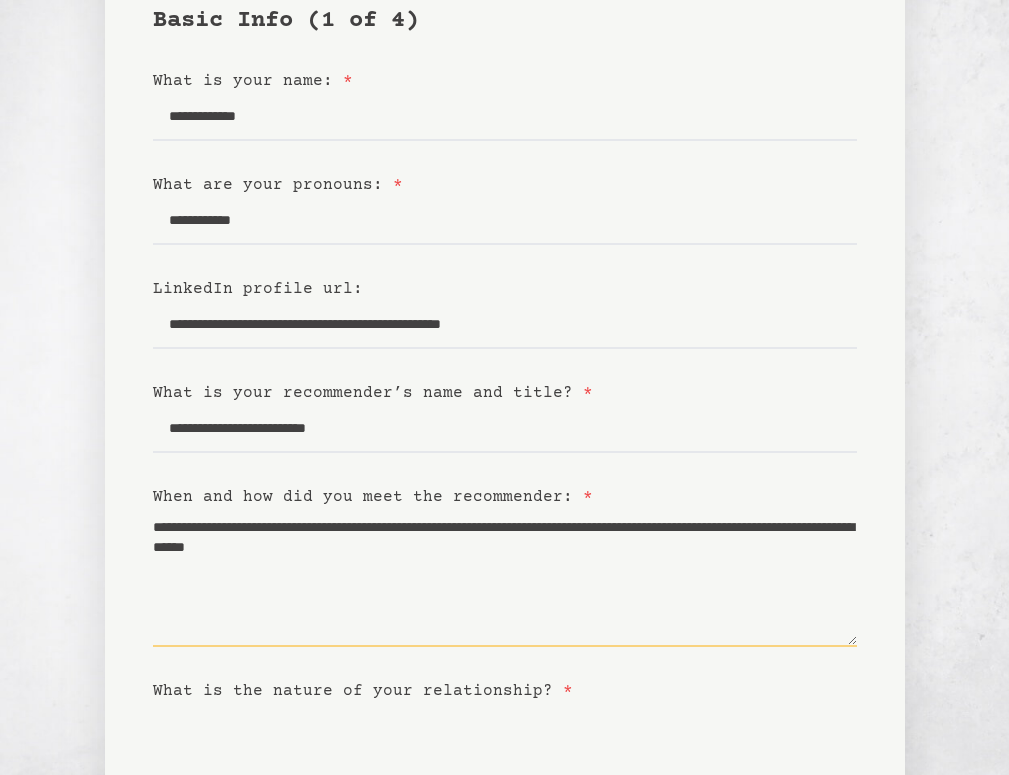click on "**********" at bounding box center [505, 578] 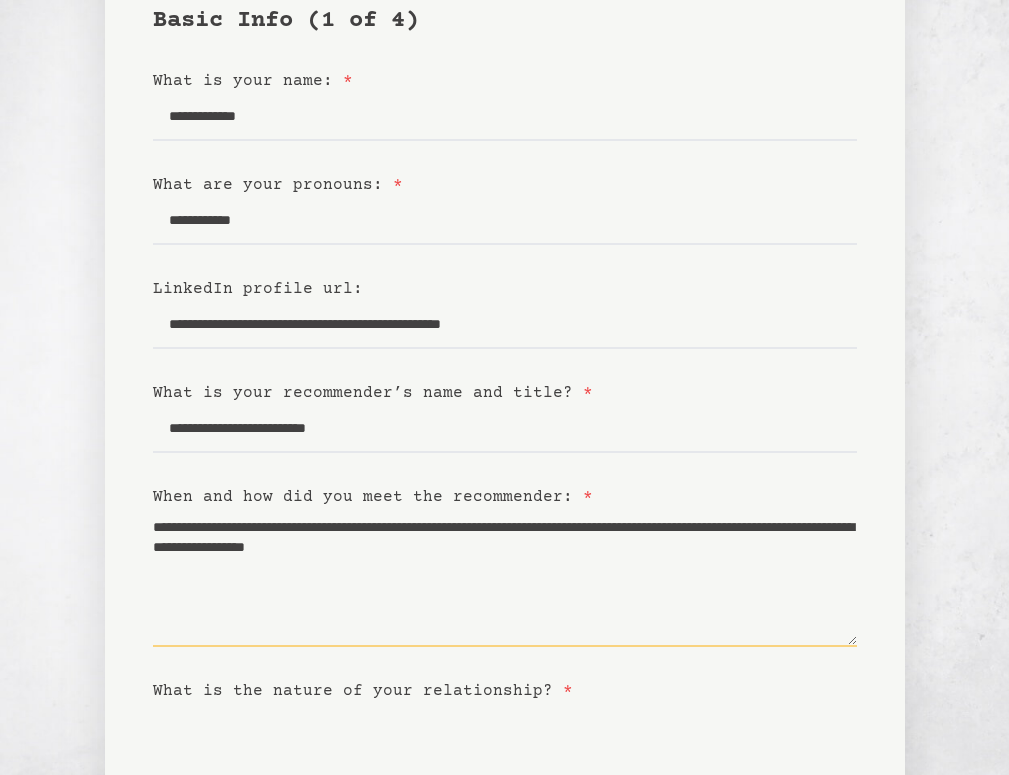 click on "**********" at bounding box center (505, 578) 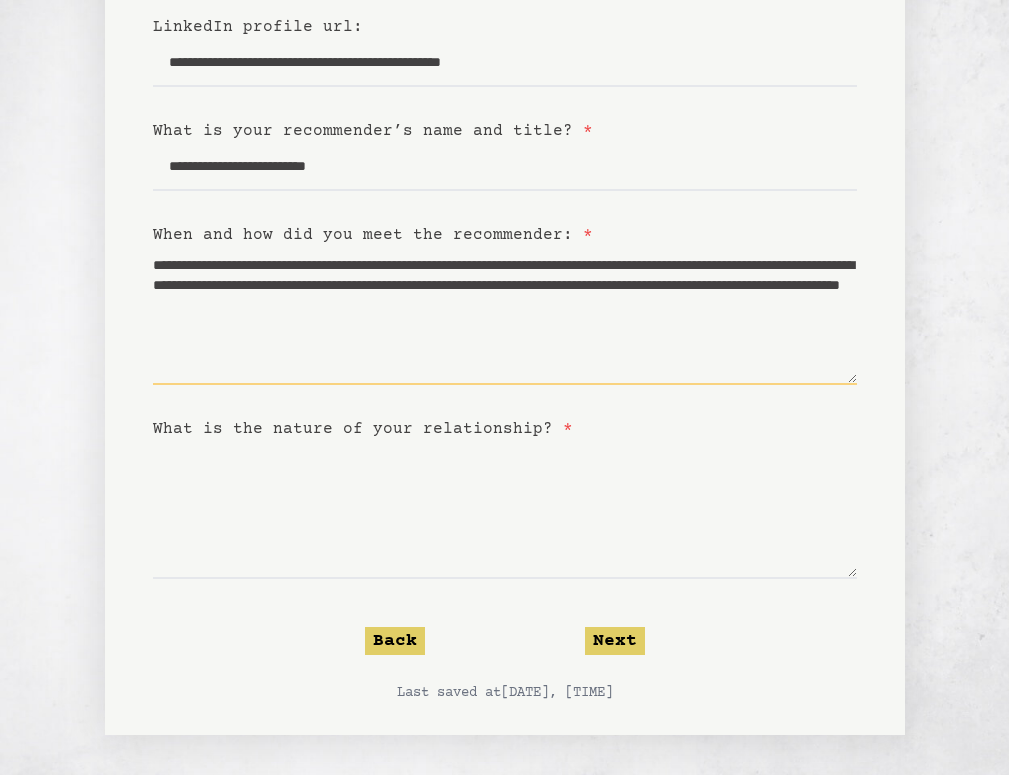 scroll, scrollTop: 437, scrollLeft: 0, axis: vertical 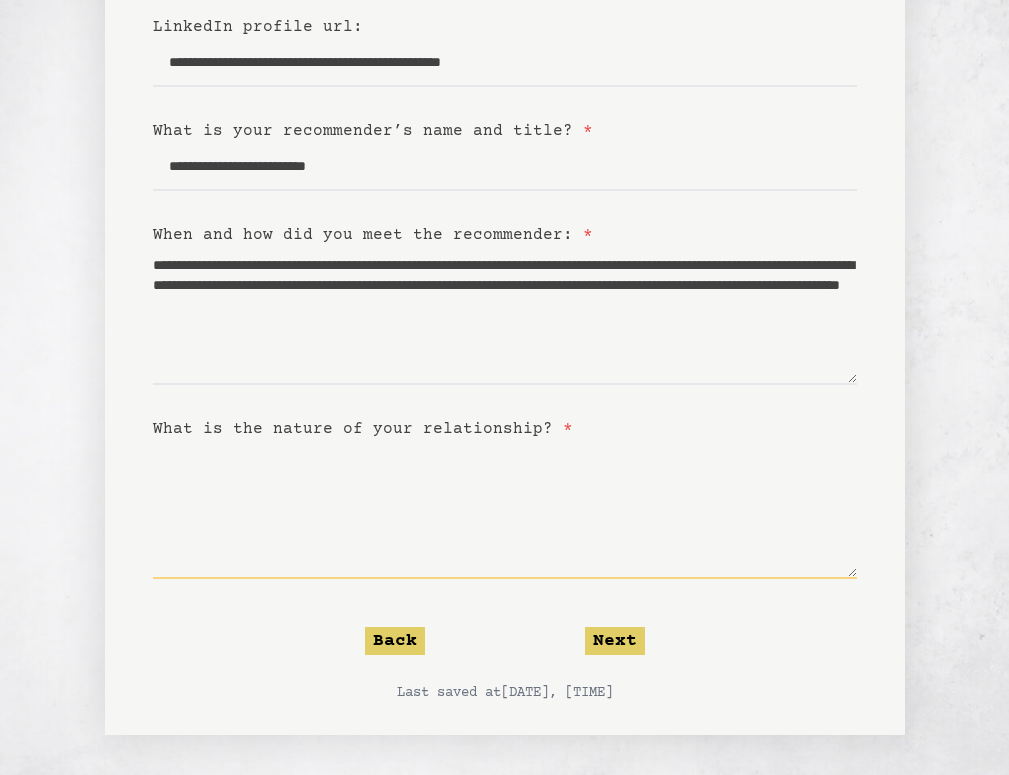 click on "What is the nature of your relationship?   *" at bounding box center (505, 510) 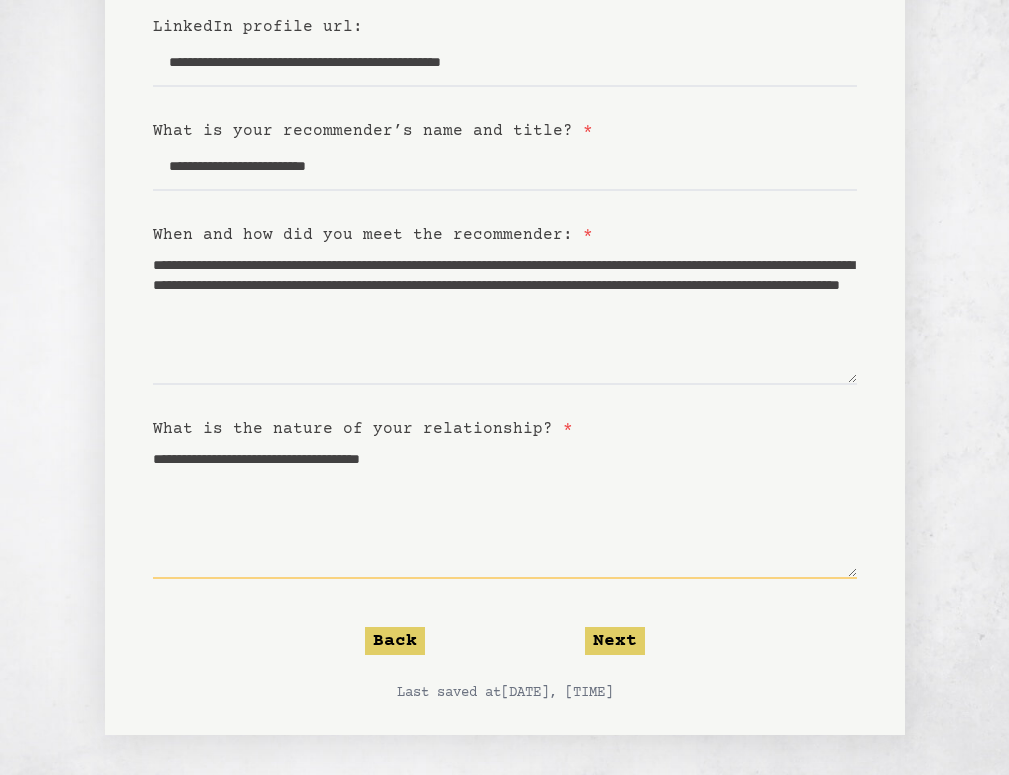 click on "**********" at bounding box center (505, 510) 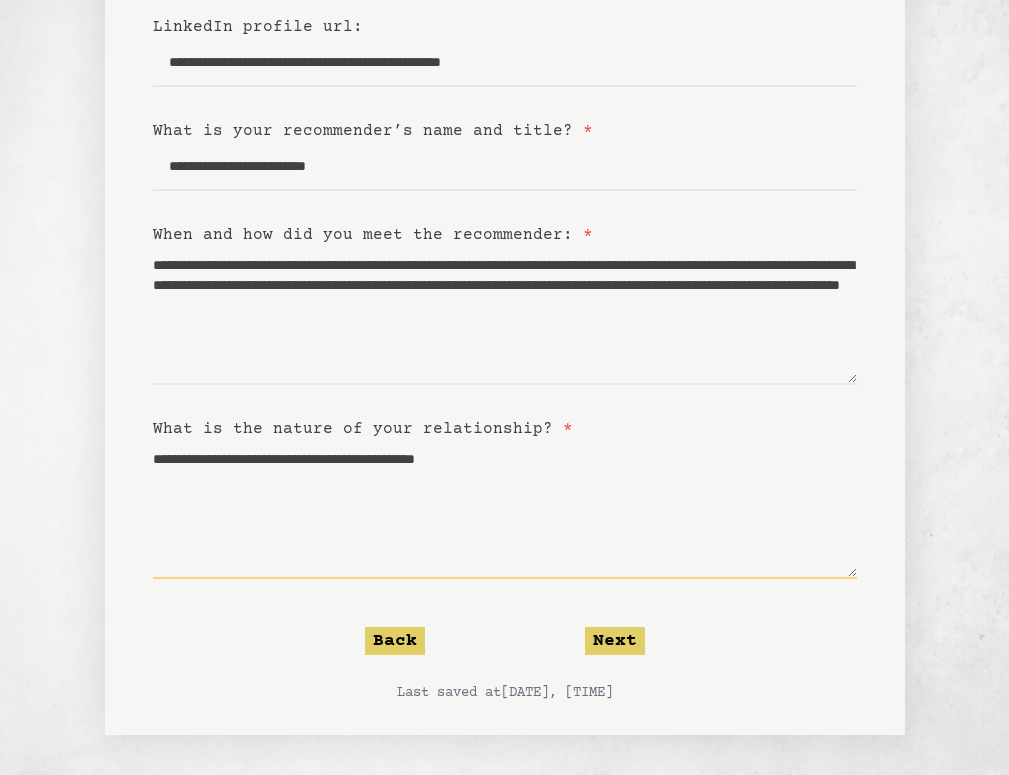 click on "**********" at bounding box center [505, 510] 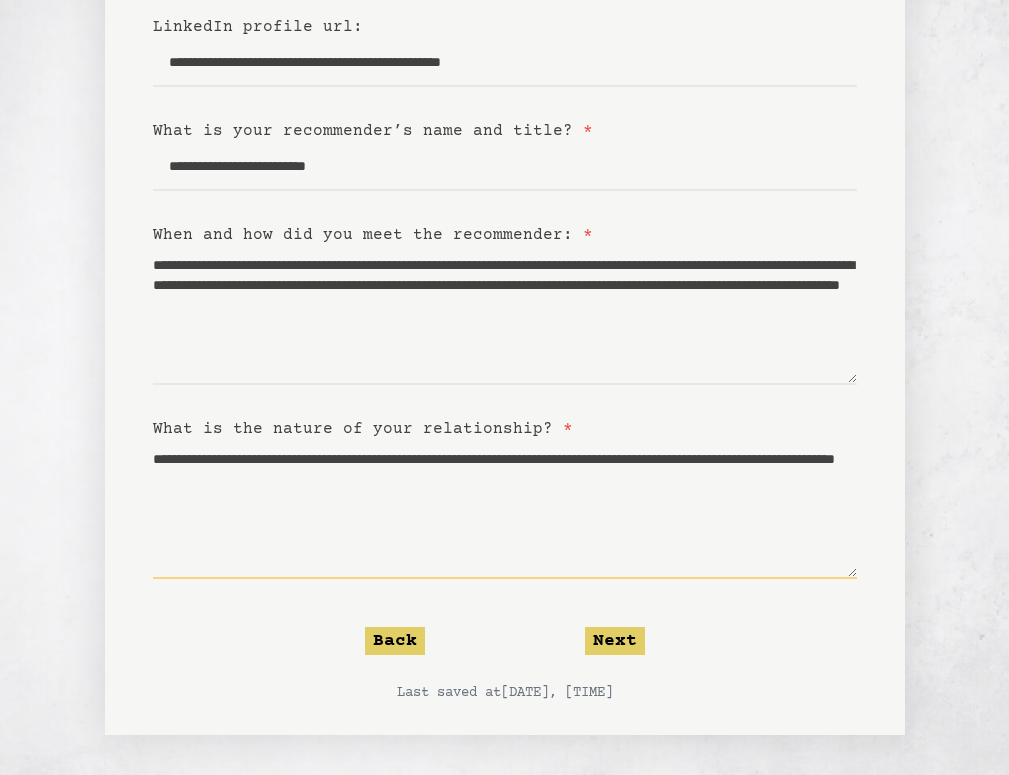 type on "**********" 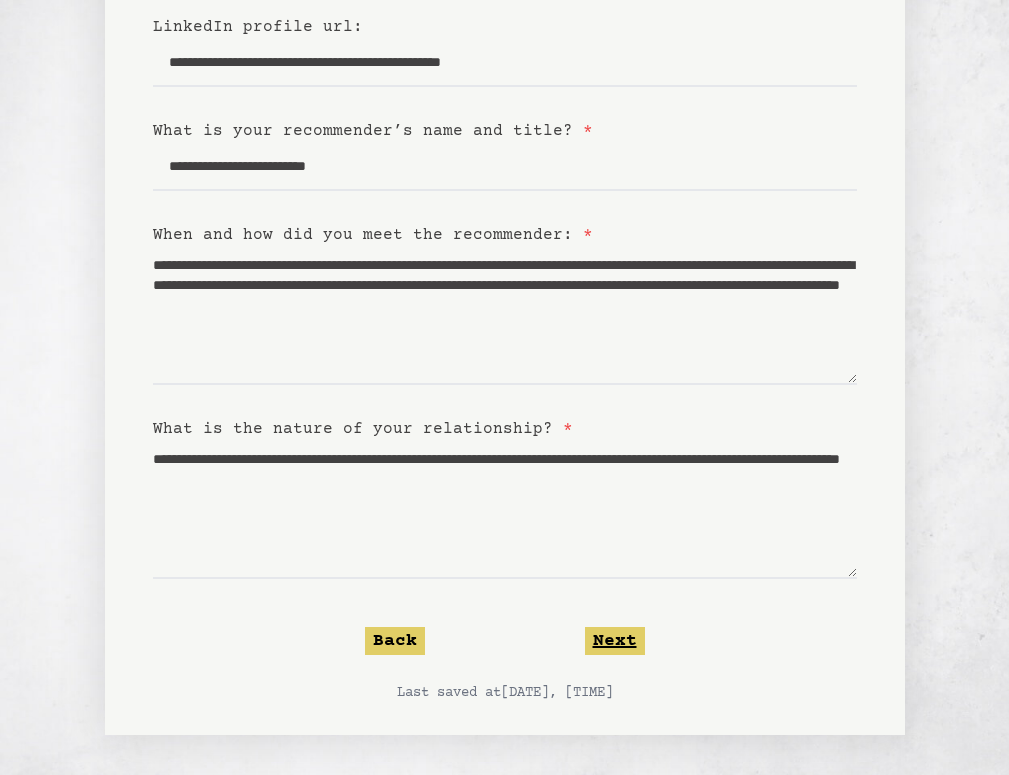 click on "Next" 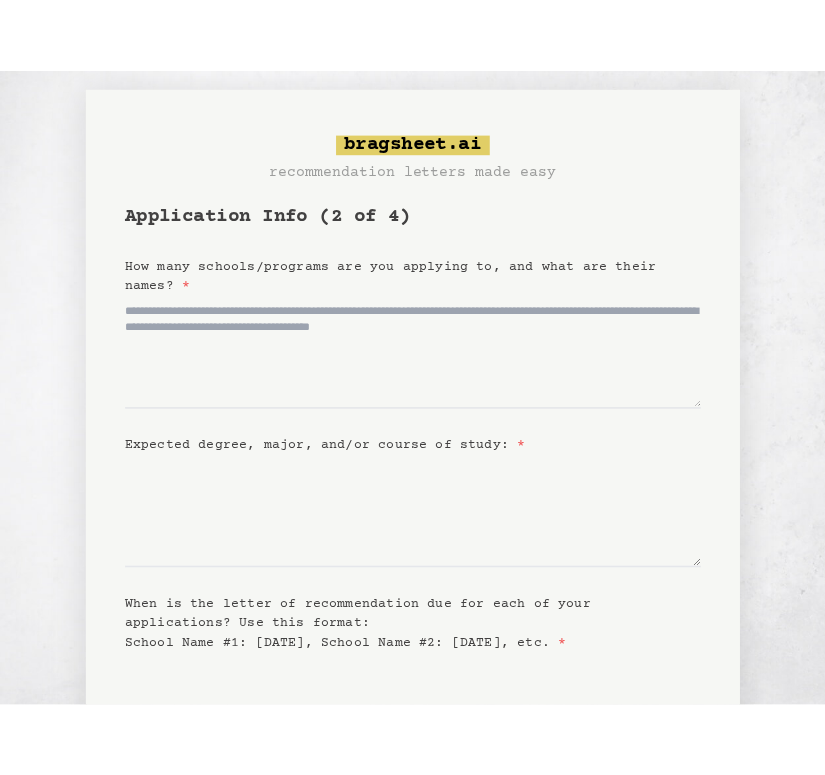 scroll, scrollTop: 51, scrollLeft: 0, axis: vertical 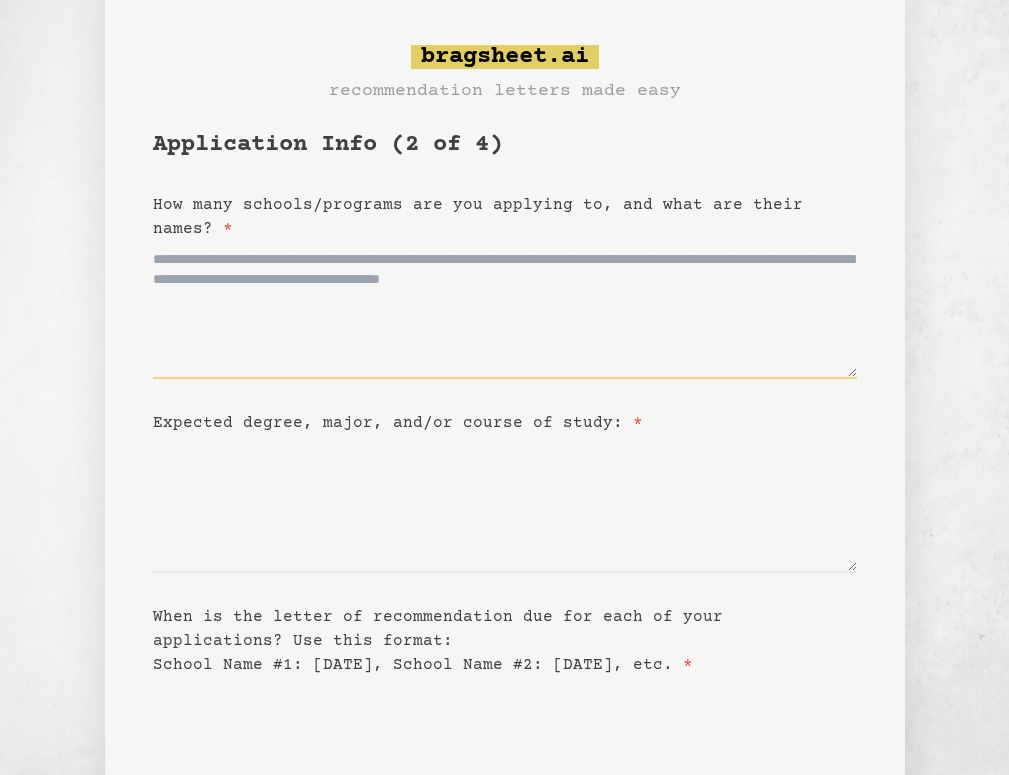 click on "How many schools/programs are you applying to, and what are
their names?   *" at bounding box center [505, 310] 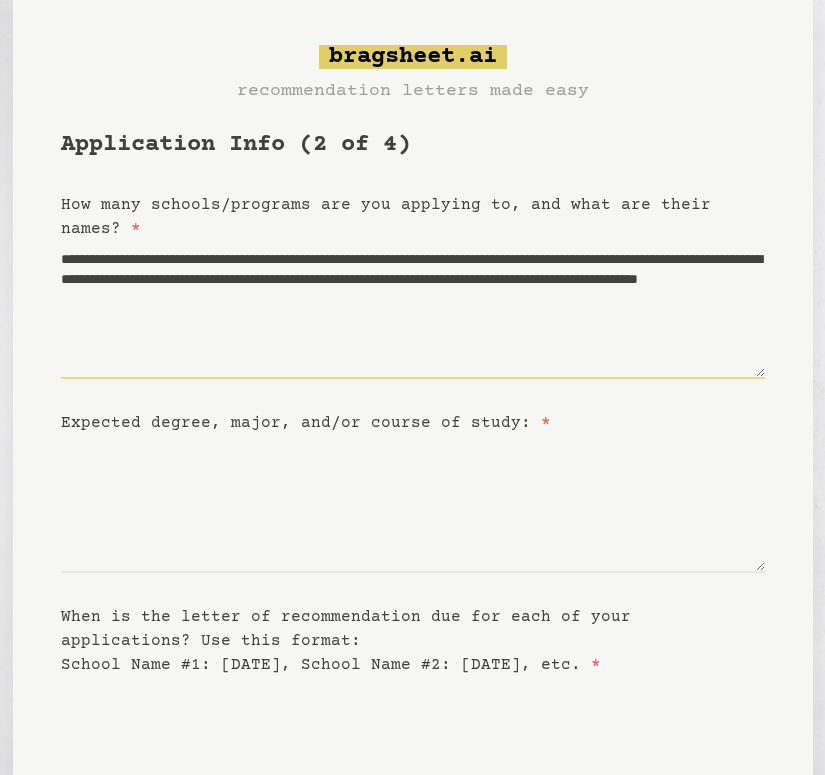 click on "**********" at bounding box center [413, 310] 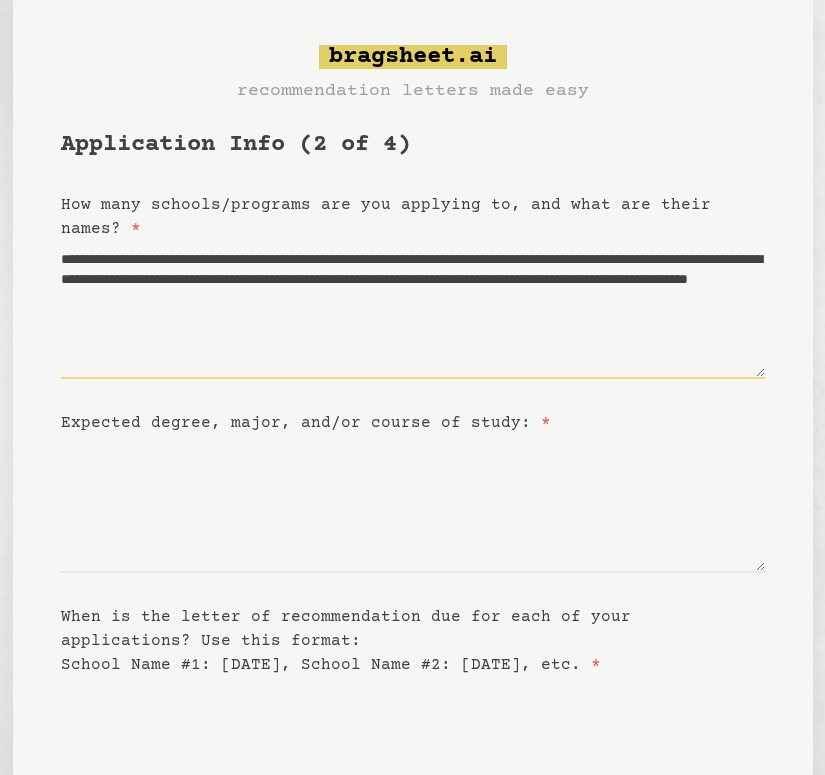 click on "**********" at bounding box center [413, 310] 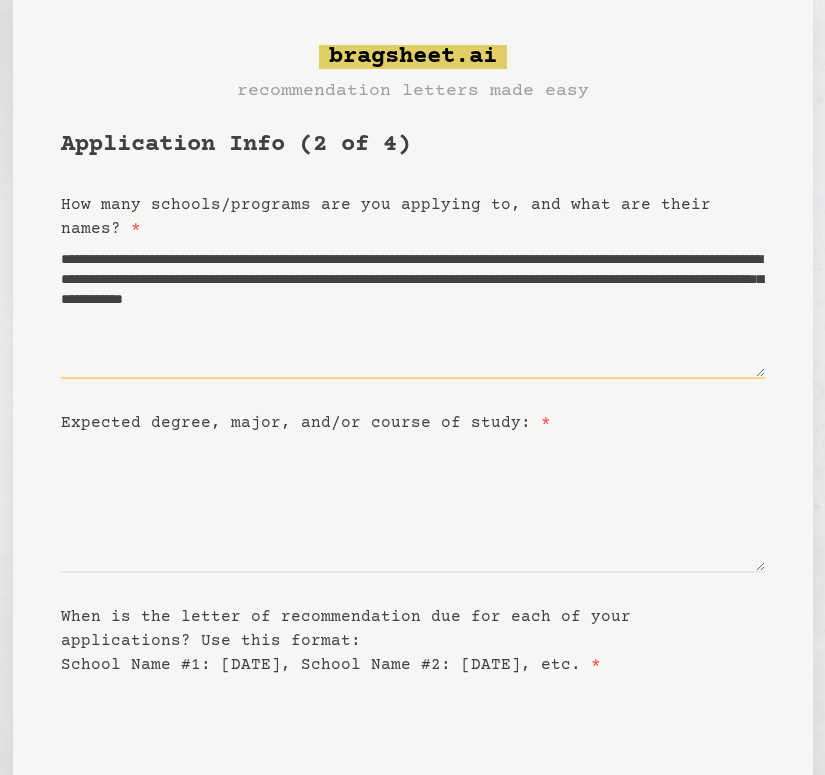 click on "**********" at bounding box center (413, 310) 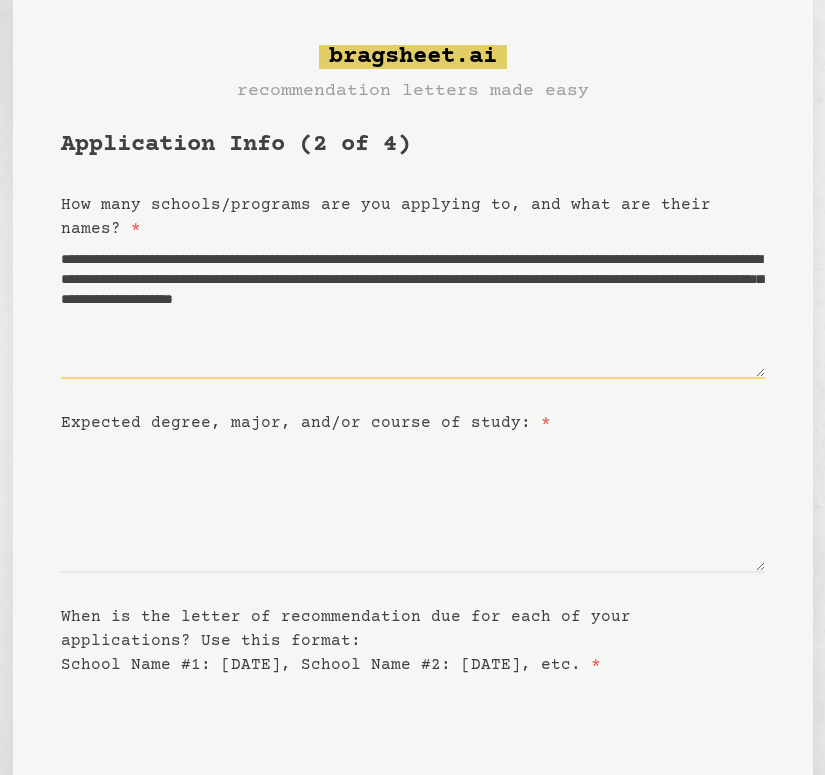 click on "**********" at bounding box center (413, 310) 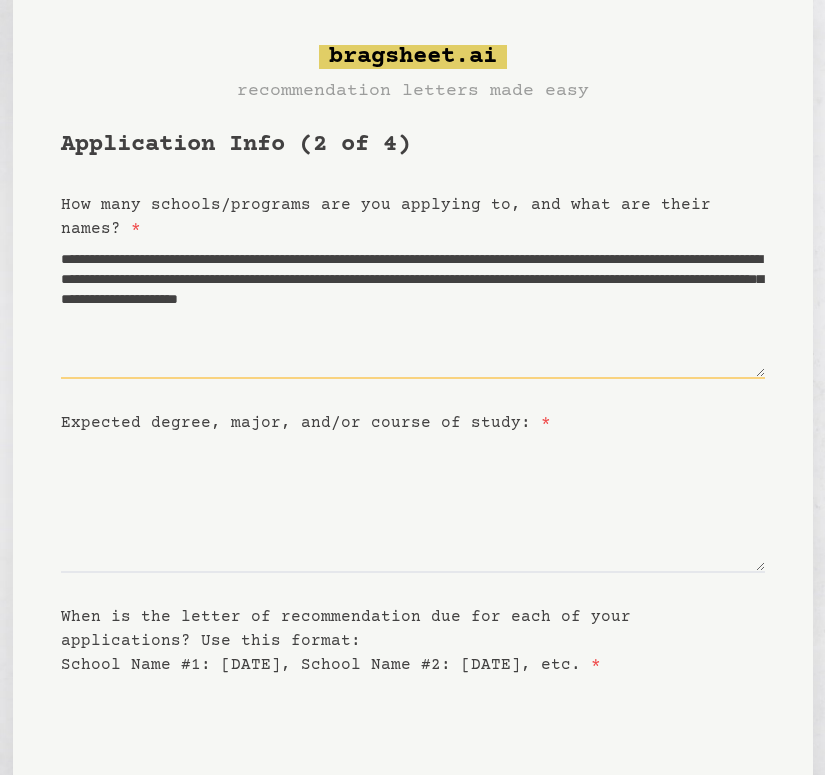 click on "**********" at bounding box center [413, 310] 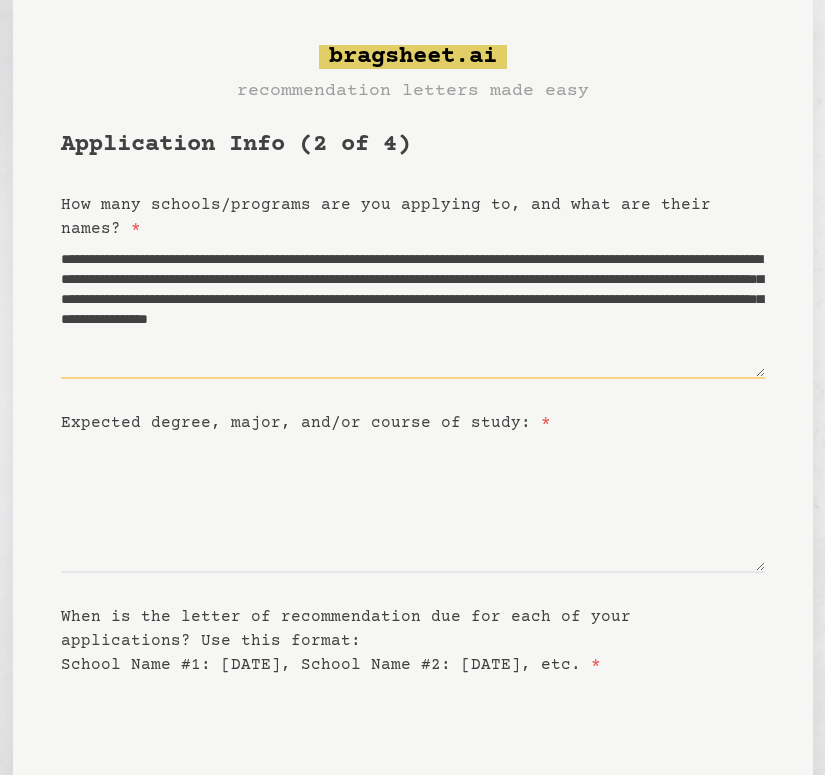 type on "**********" 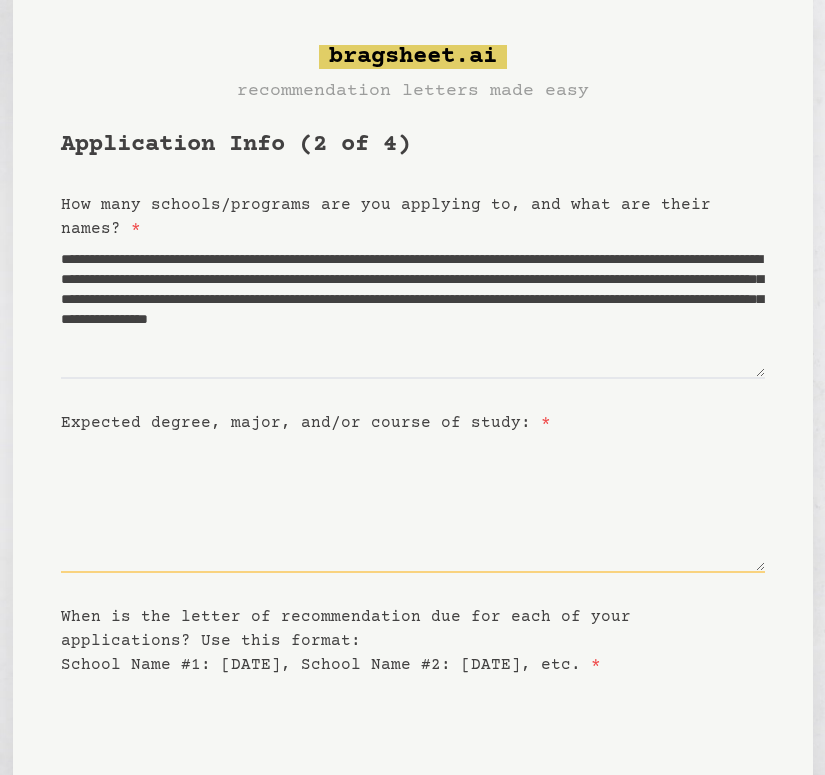 click on "Expected degree, major, and/or course of study:   *" at bounding box center (413, 504) 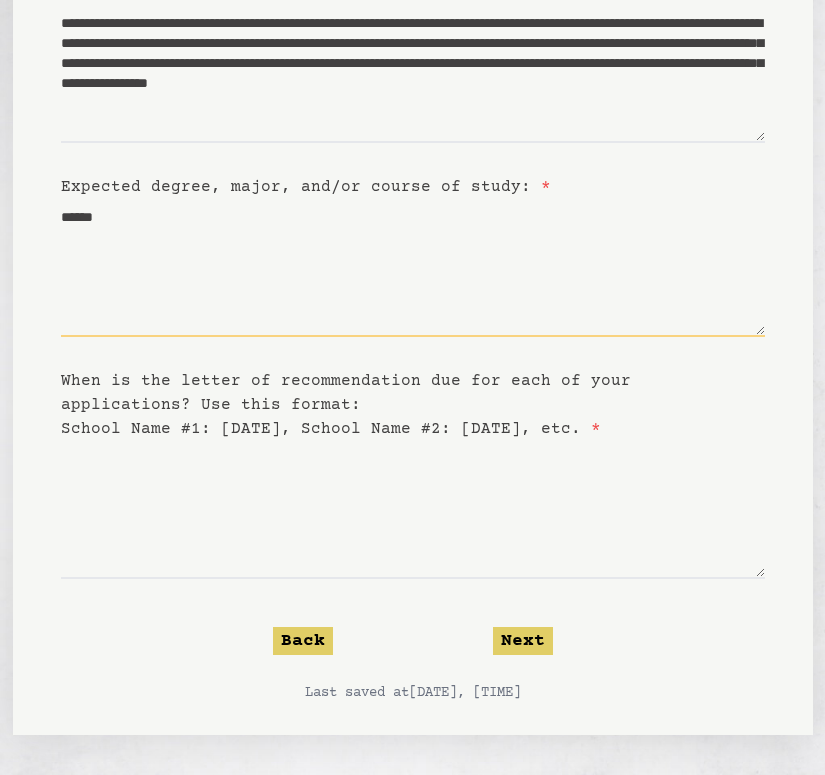 scroll, scrollTop: 287, scrollLeft: 0, axis: vertical 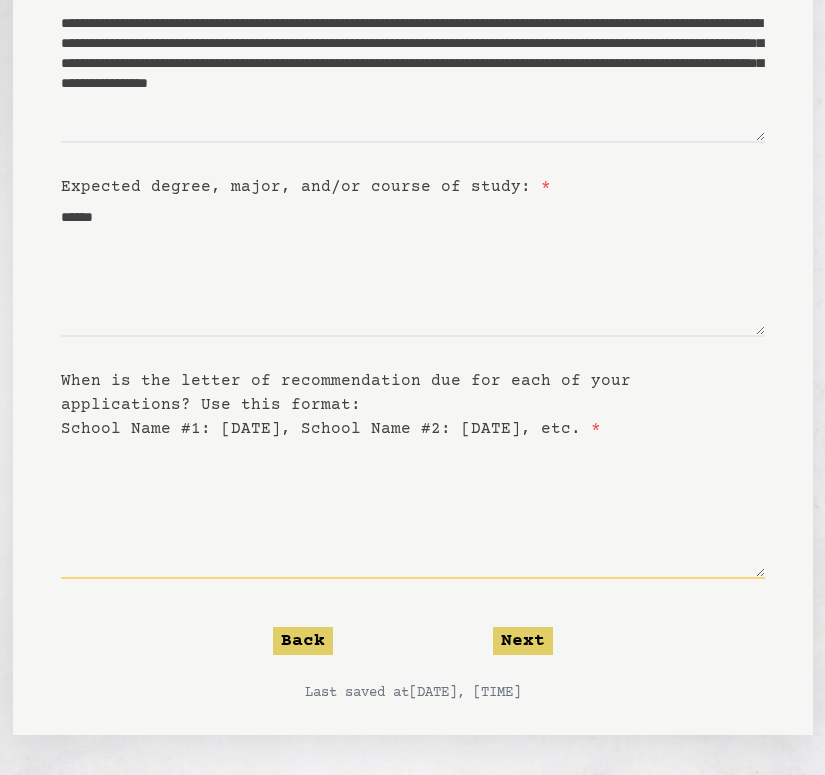 click on "When is the letter of recommendation due for each of your
applications? Use this format: School Name #1: DD/MM/YYYY,
School Name #2: DD/MM/YYYY, etc.   *" at bounding box center [413, 510] 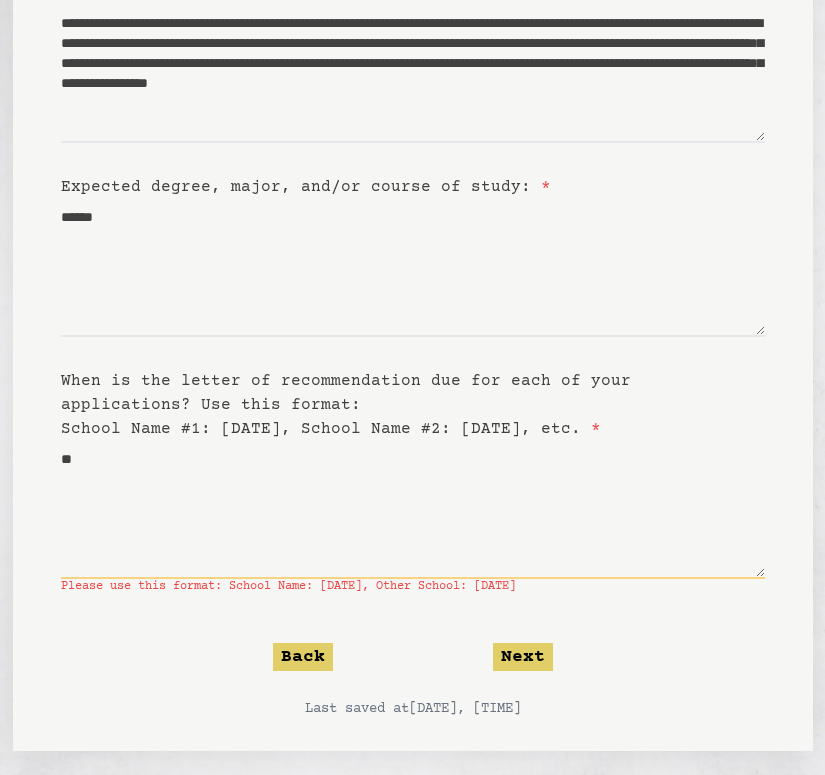 type on "*" 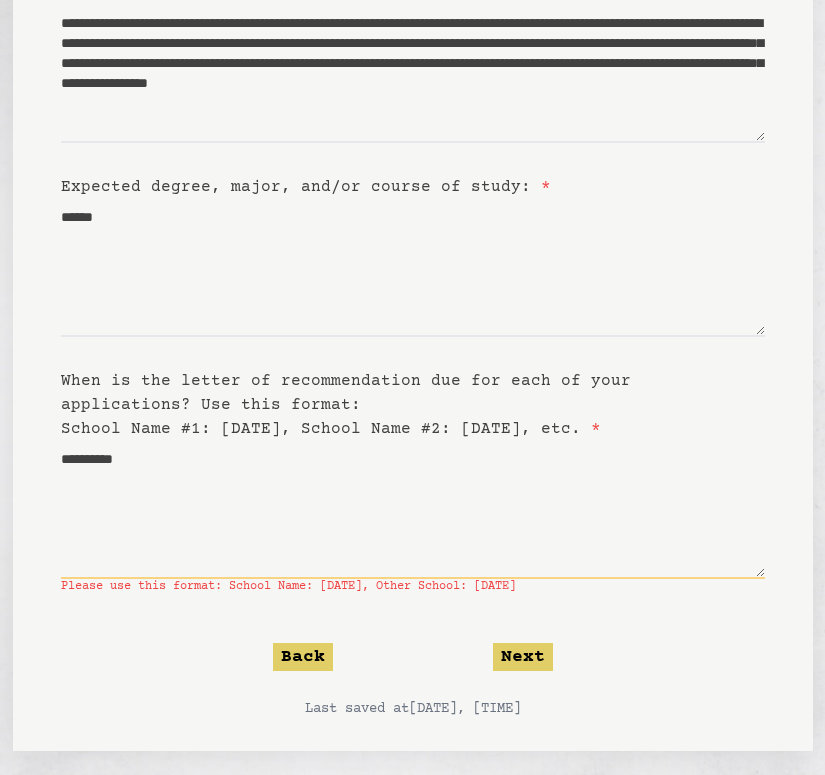 click on "**********" at bounding box center [413, 510] 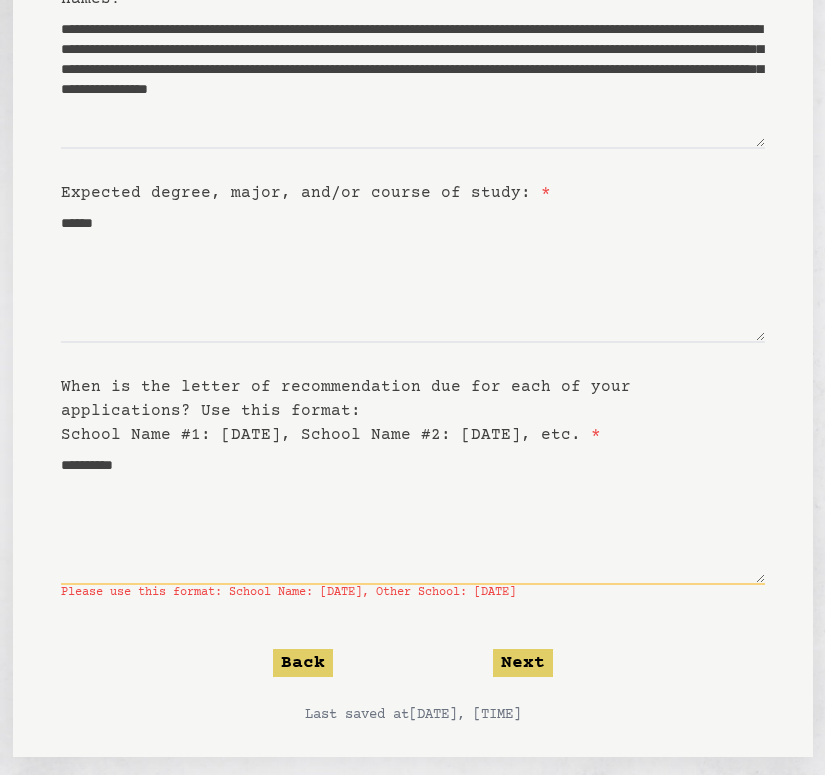 scroll, scrollTop: 282, scrollLeft: 0, axis: vertical 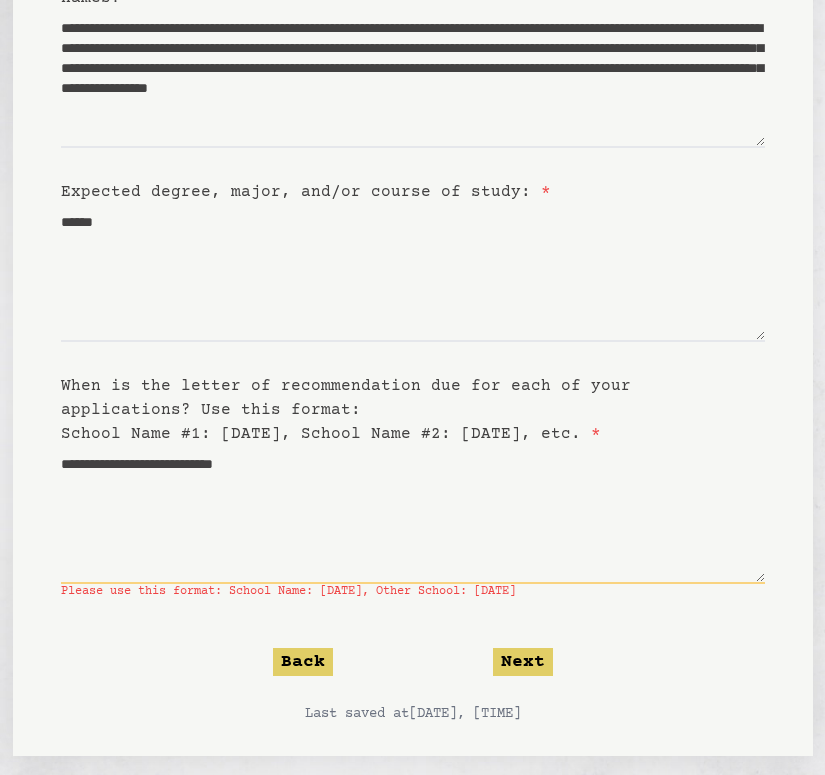 click on "**********" at bounding box center (413, 515) 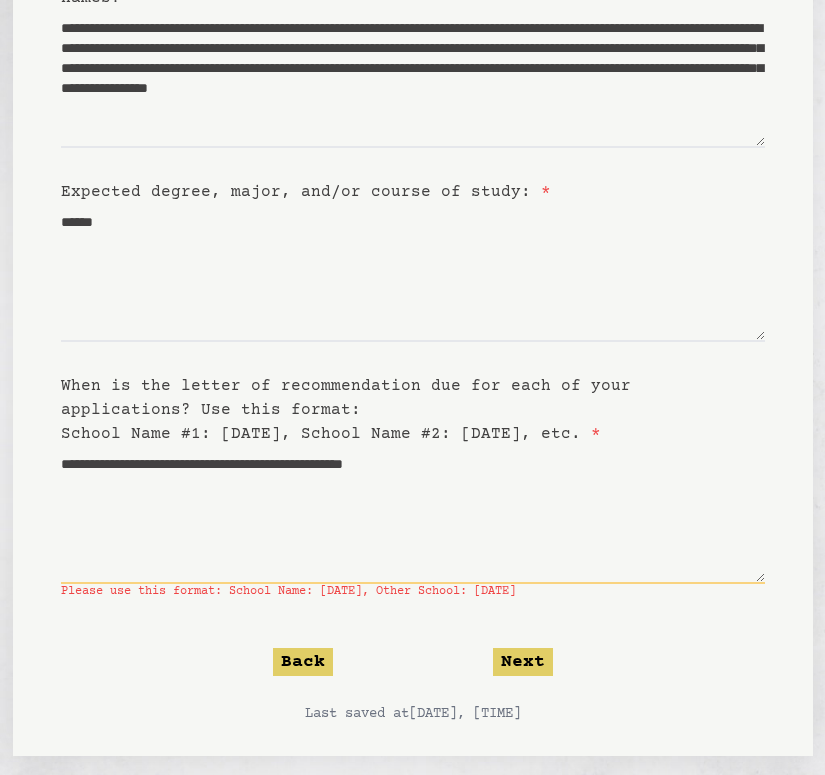 drag, startPoint x: 540, startPoint y: 463, endPoint x: 314, endPoint y: 459, distance: 226.0354 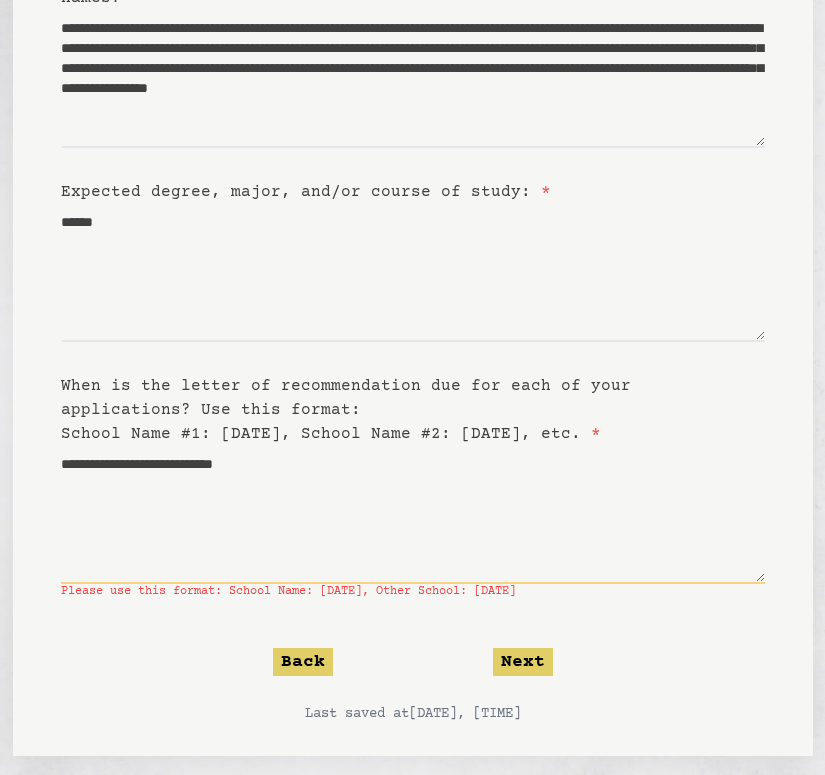 drag, startPoint x: 220, startPoint y: 465, endPoint x: 156, endPoint y: 465, distance: 64 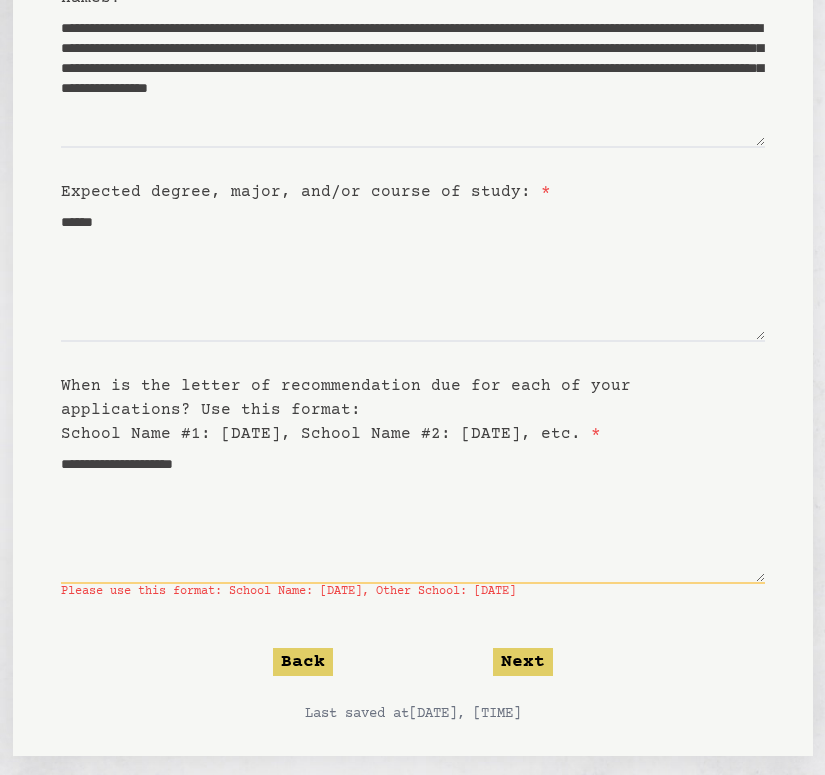 type on "**********" 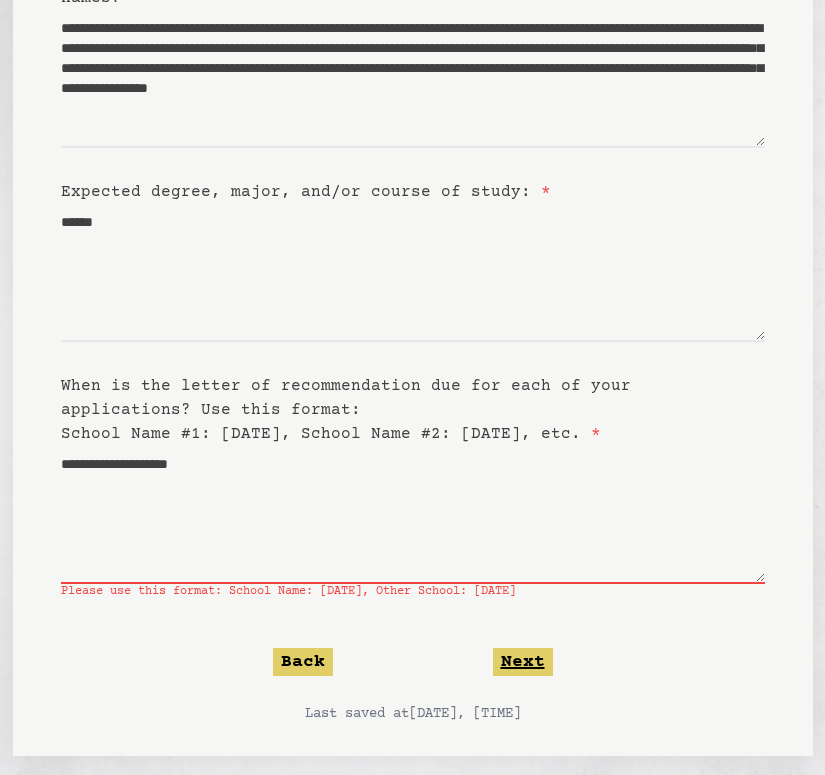 click on "Next" 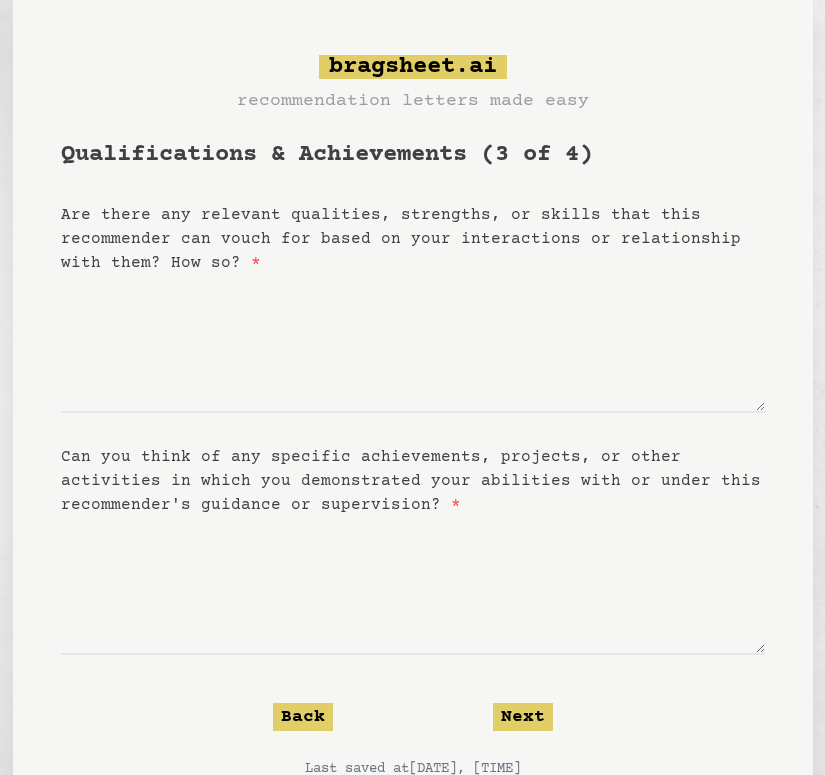 scroll, scrollTop: 78, scrollLeft: 0, axis: vertical 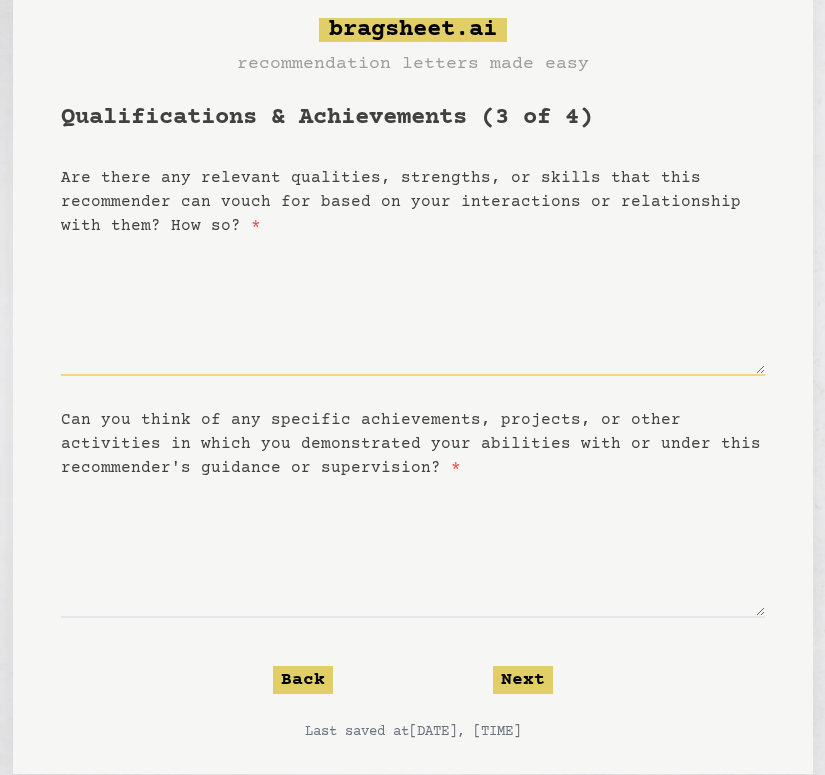 click on "Are there any relevant qualities, strengths, or skills that this
recommender can vouch for based on your interactions or
relationship with them? How so?   *" at bounding box center [413, 307] 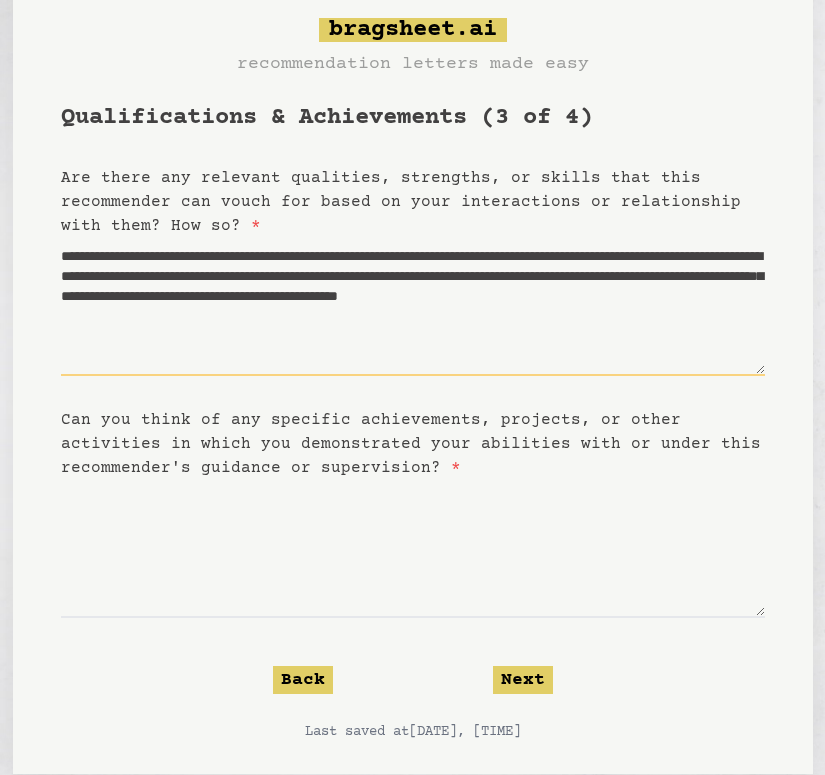 click on "**********" at bounding box center (413, 307) 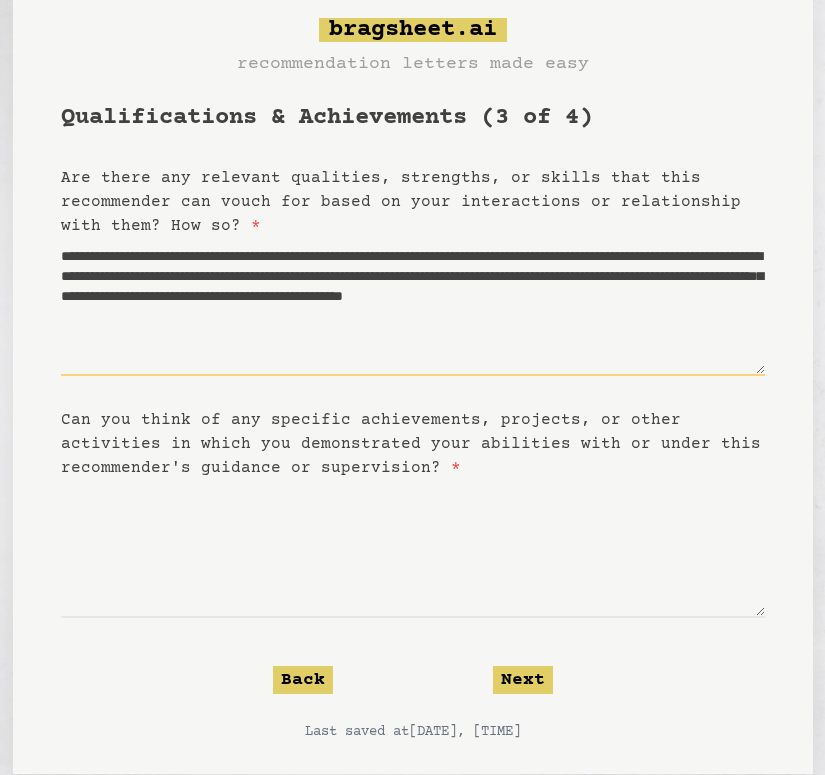 click on "**********" at bounding box center (413, 307) 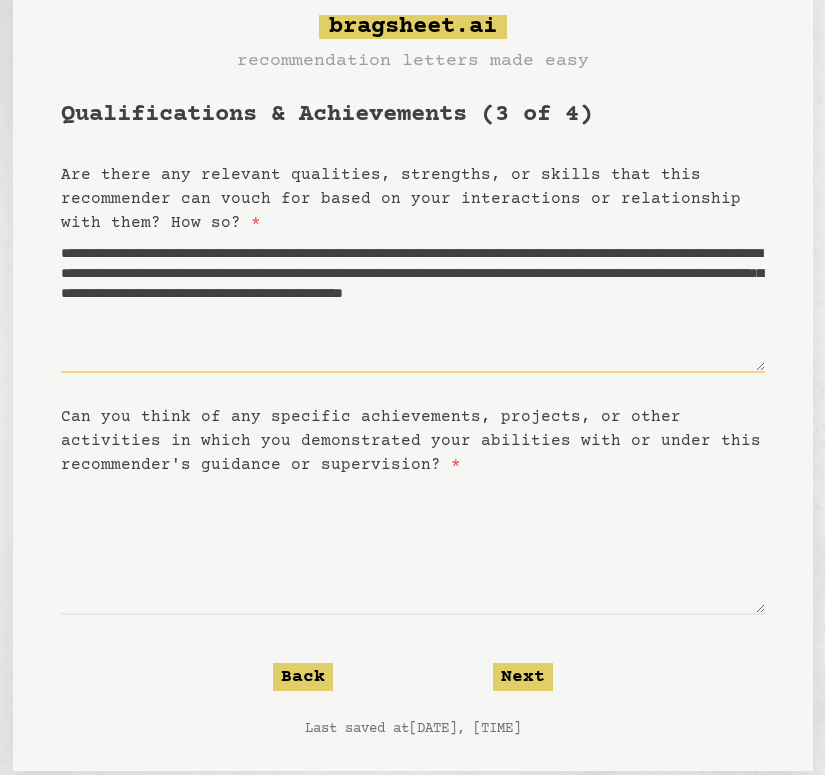 scroll, scrollTop: 77, scrollLeft: 0, axis: vertical 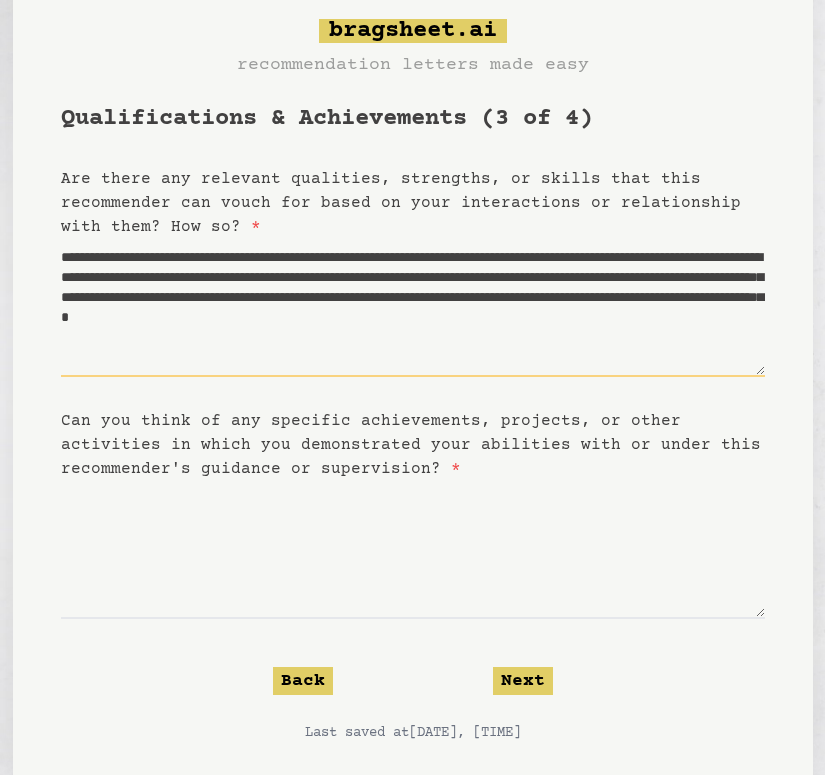 click on "**********" at bounding box center [413, 308] 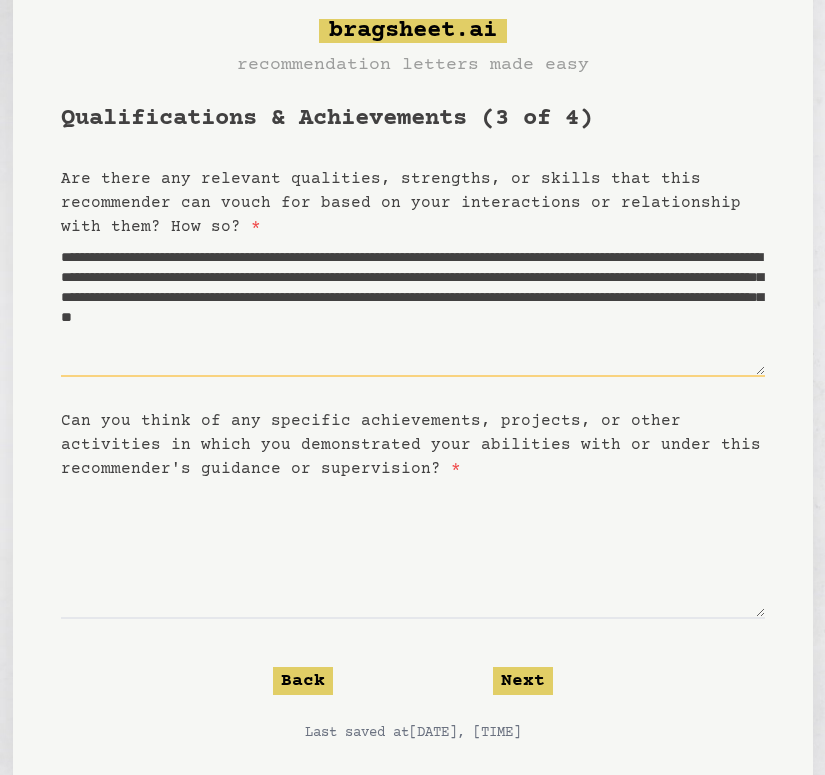 drag, startPoint x: 240, startPoint y: 348, endPoint x: 263, endPoint y: 357, distance: 24.698177 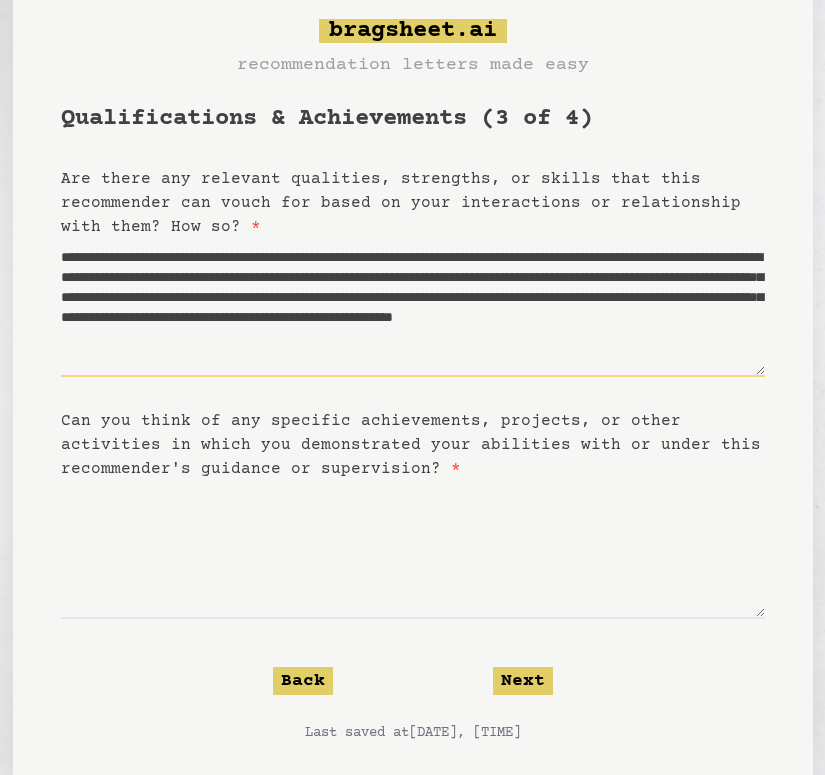 scroll, scrollTop: 10, scrollLeft: 0, axis: vertical 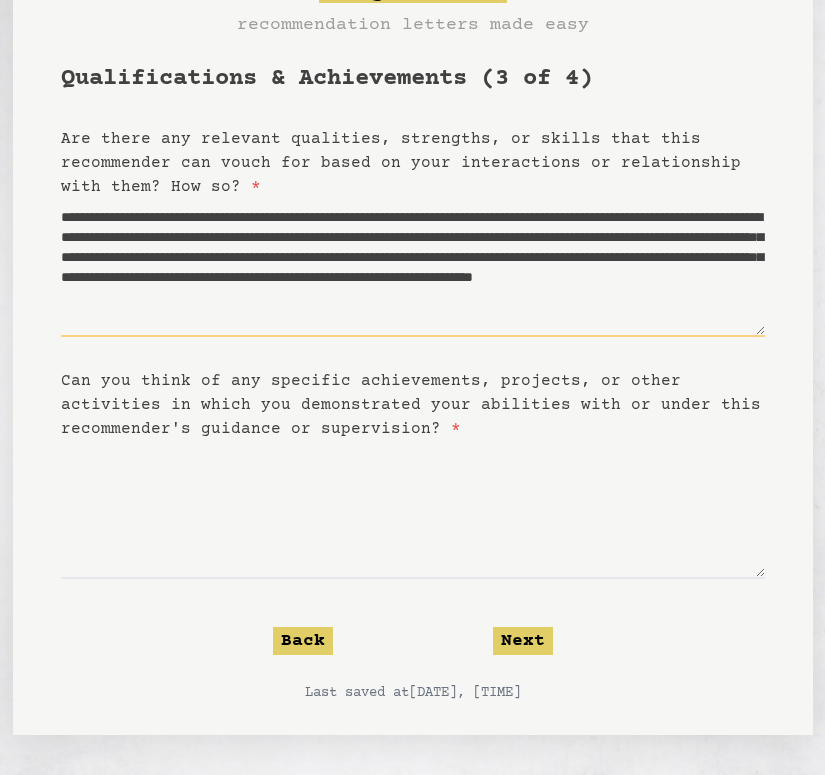 type on "**********" 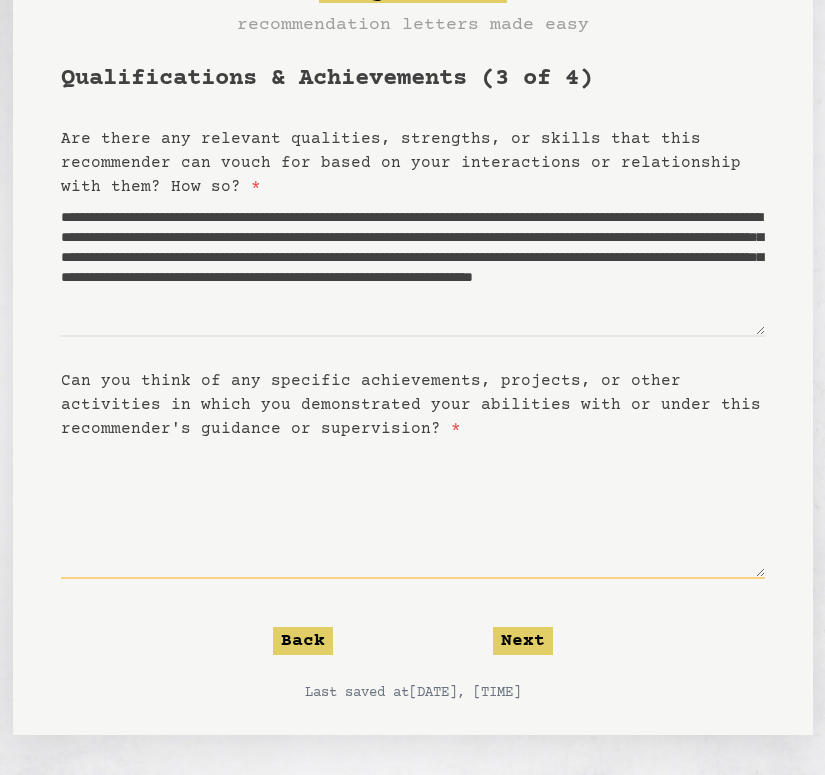 click on "Can you think of any specific achievements, projects, or other
activities in which you demonstrated your abilities with or
under this recommender's guidance or supervision?   *" at bounding box center [413, 510] 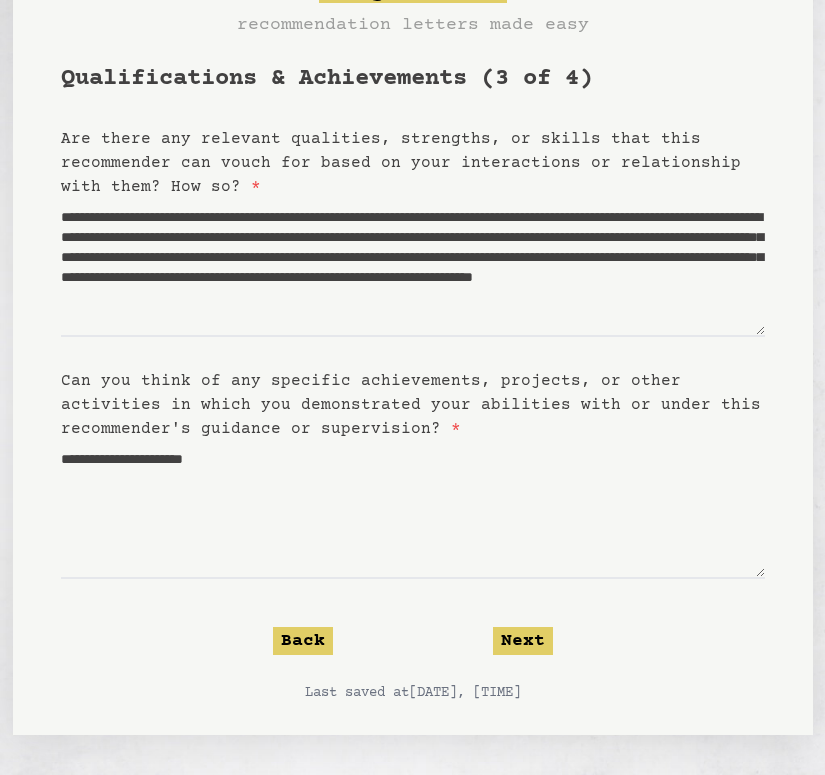 click on "**********" at bounding box center (413, 329) 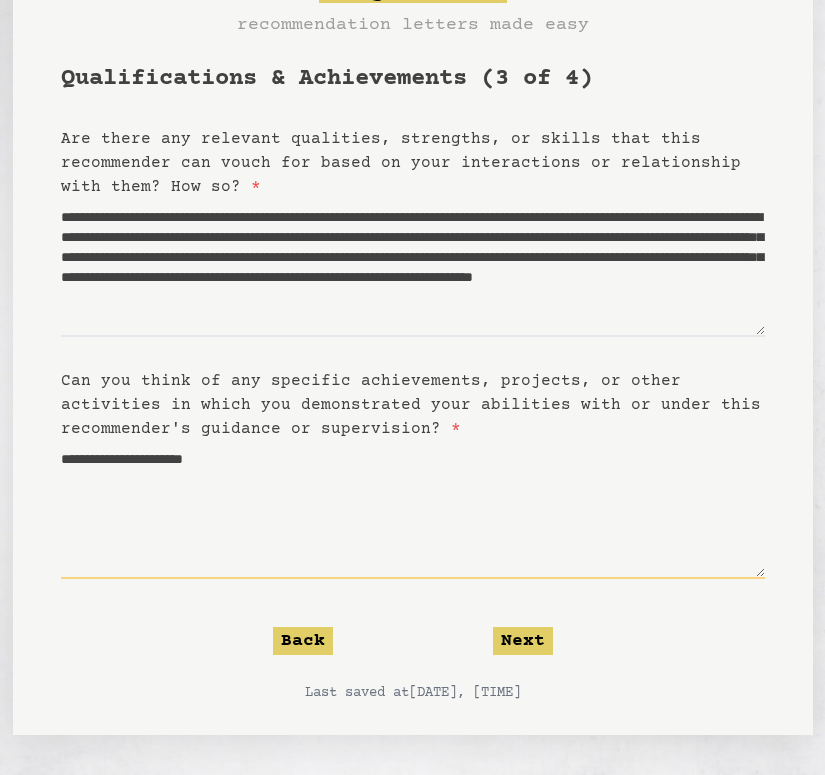 click on "**********" at bounding box center [413, 510] 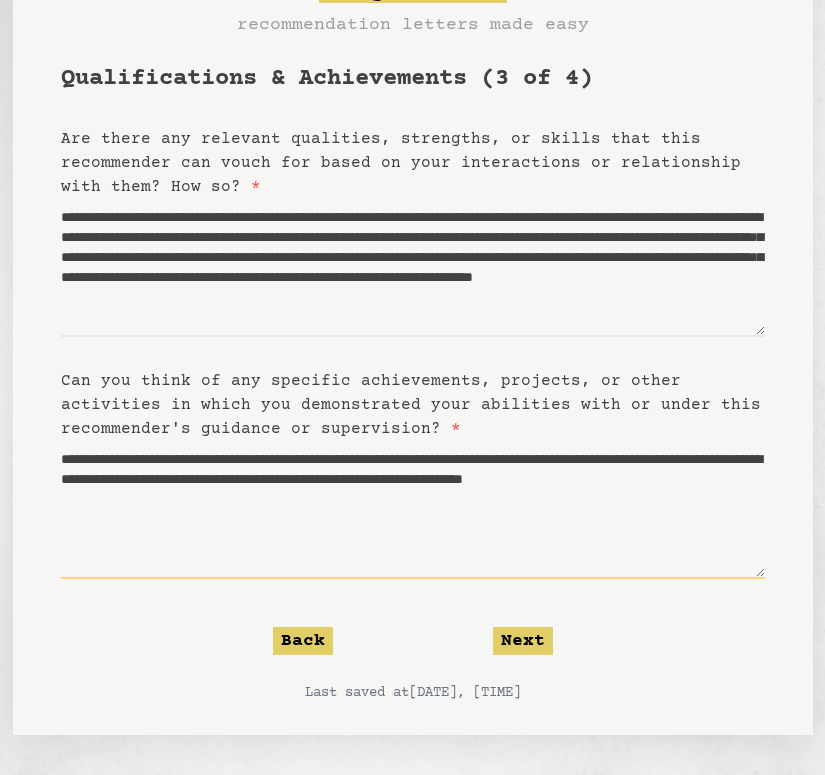 click on "**********" at bounding box center (413, 510) 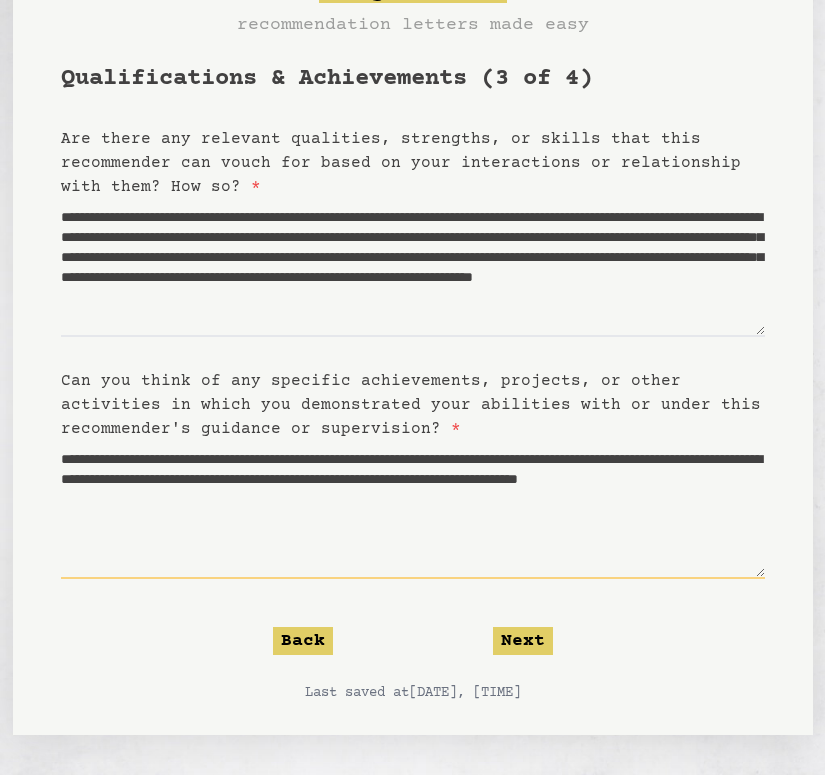 click on "**********" at bounding box center (413, 510) 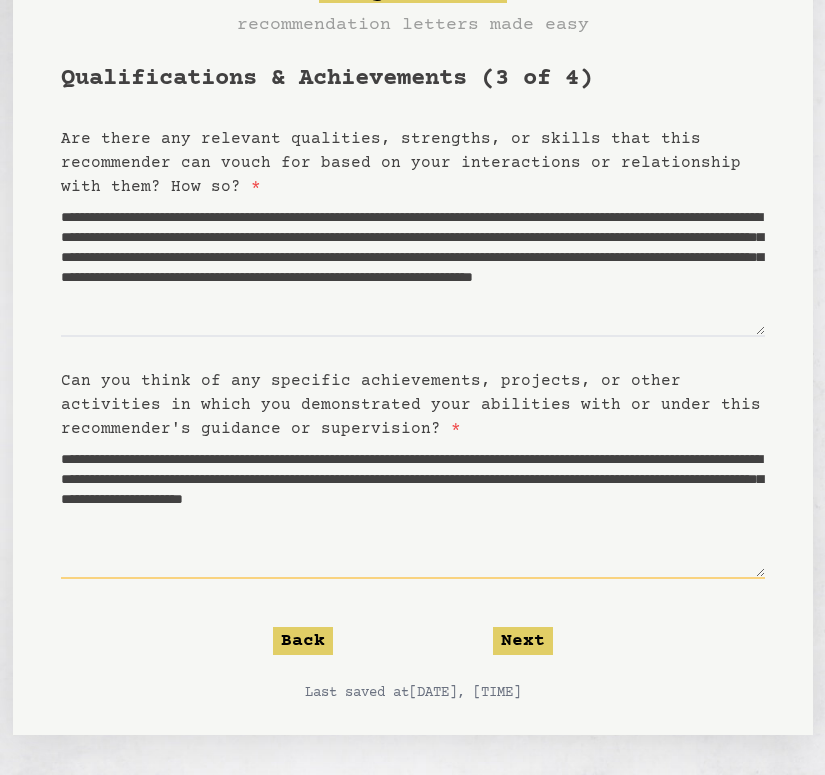click on "**********" at bounding box center (413, 510) 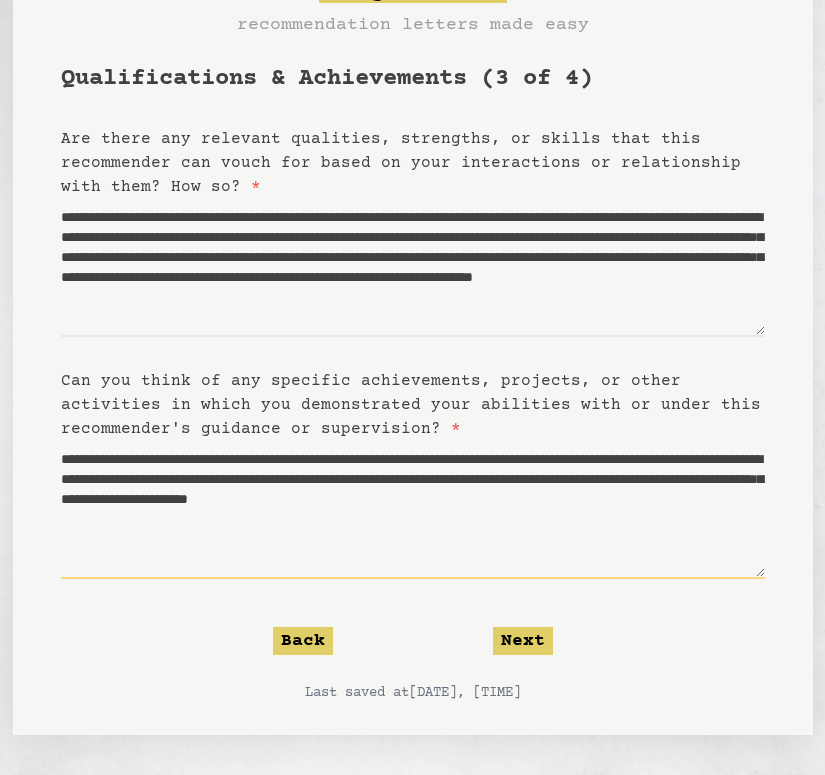 click on "**********" at bounding box center [413, 510] 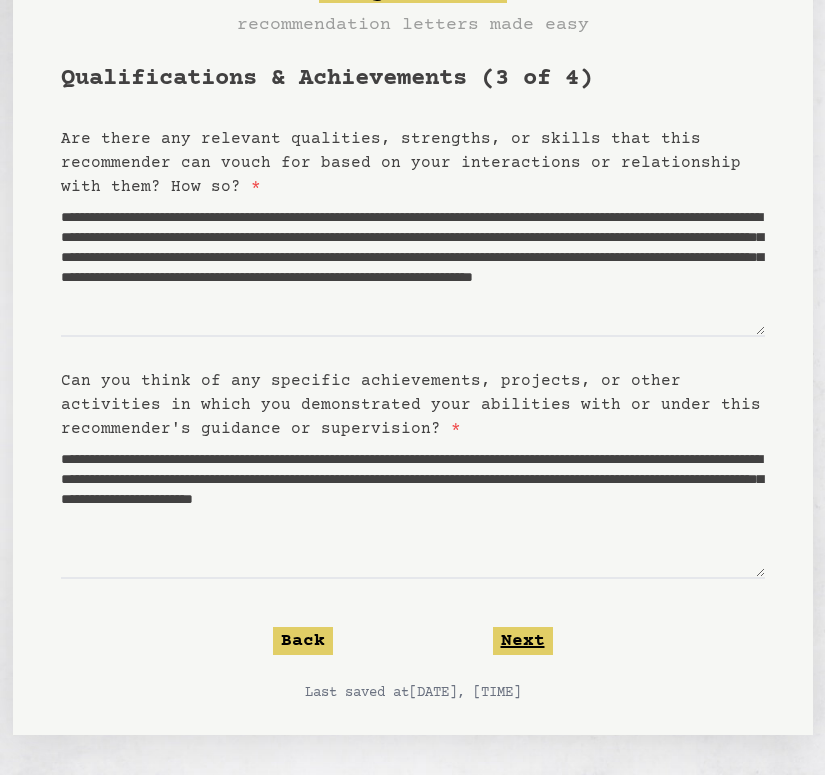 click on "Next" 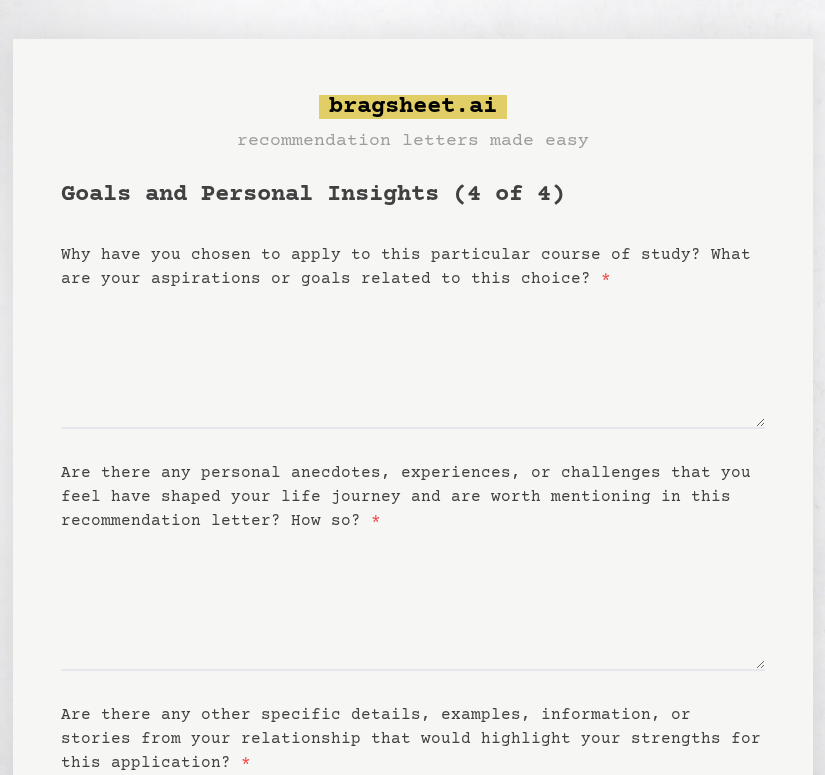 scroll, scrollTop: 0, scrollLeft: 0, axis: both 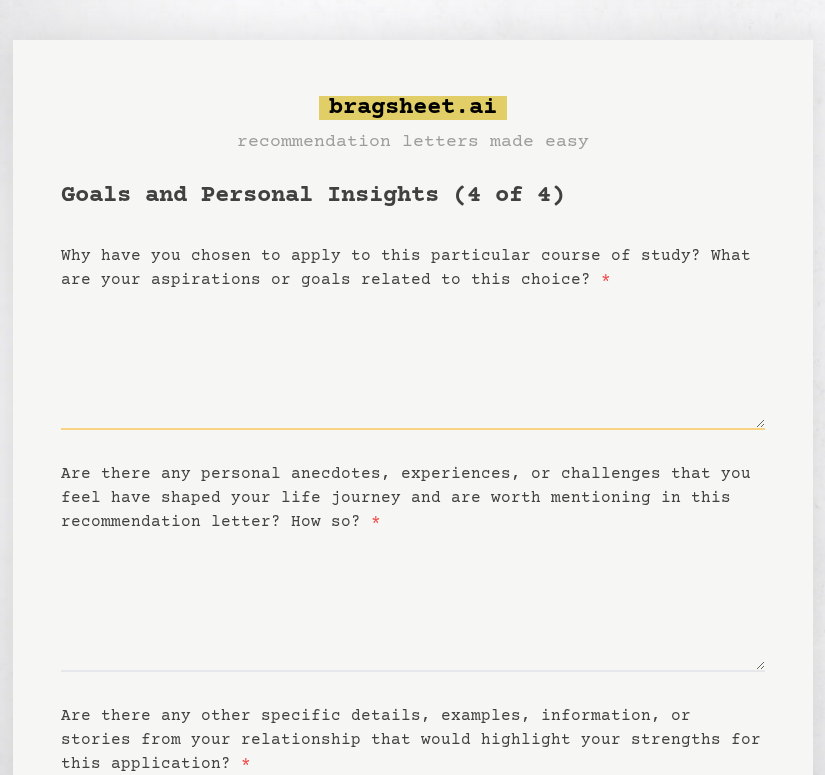 click on "Why have you chosen to apply to this particular course of study?
What are your aspirations or goals related to this choice?   *" at bounding box center [413, 361] 